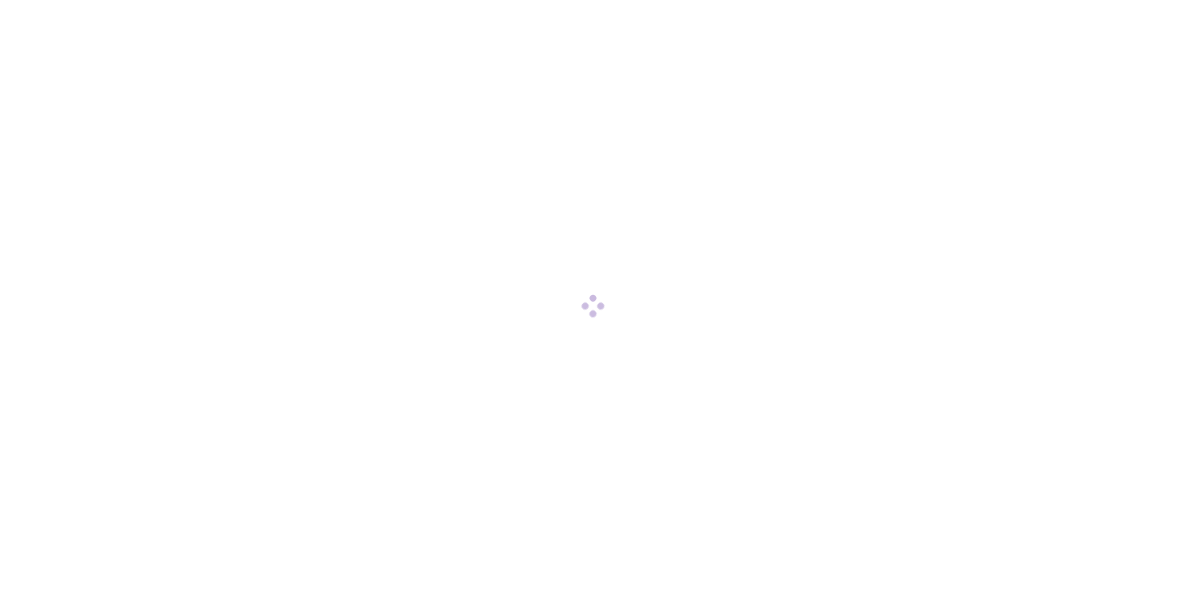 scroll, scrollTop: 0, scrollLeft: 0, axis: both 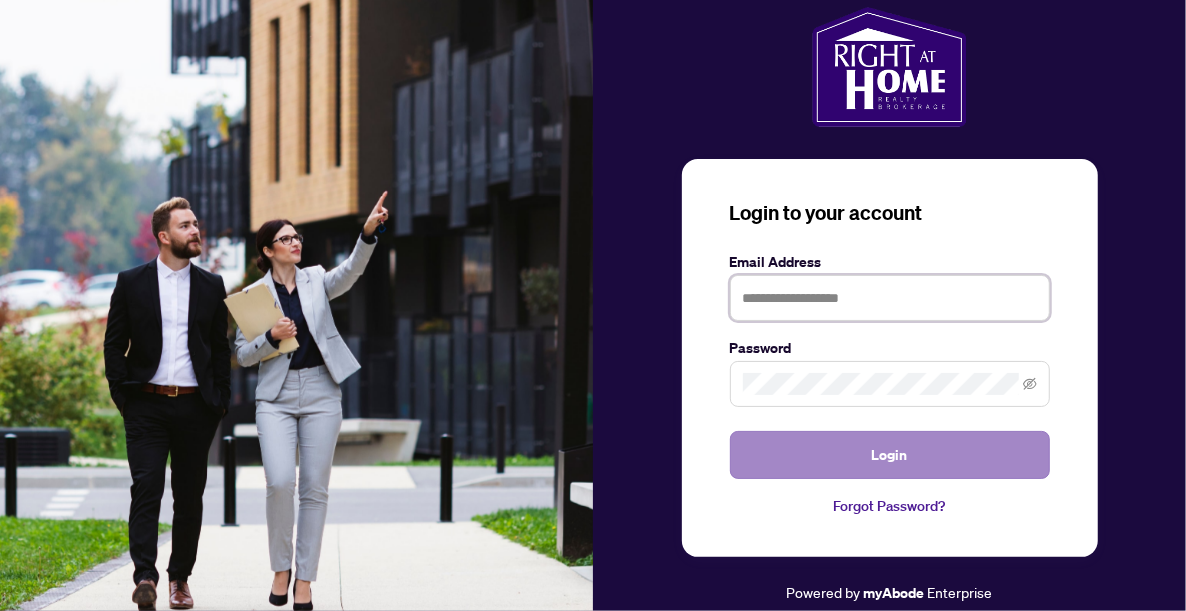 type on "**********" 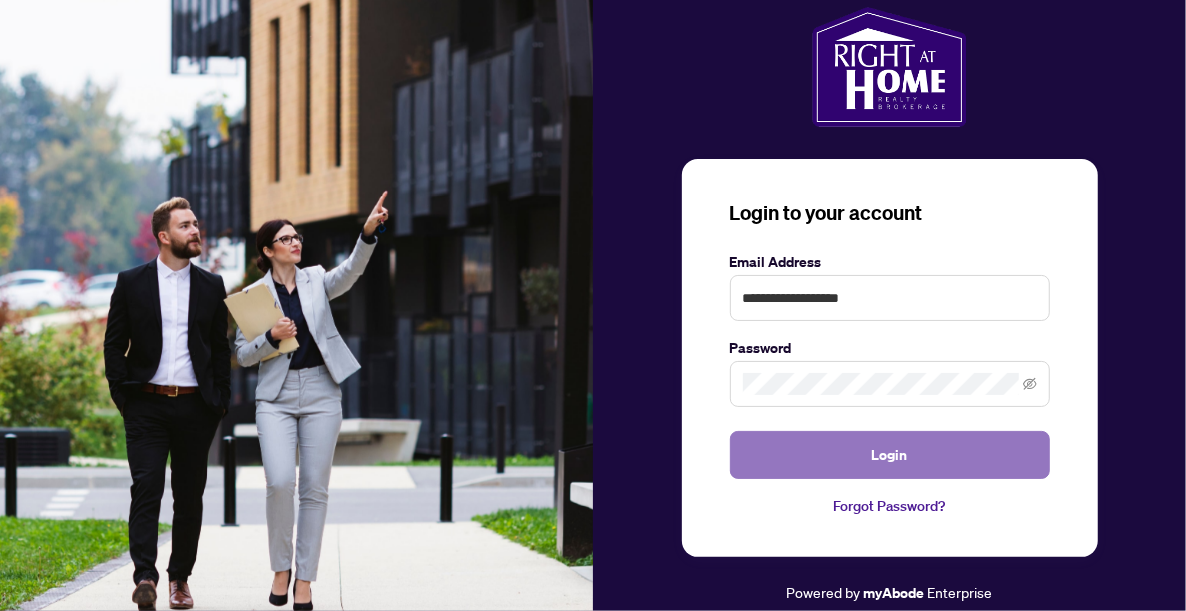 click on "Login" at bounding box center (890, 455) 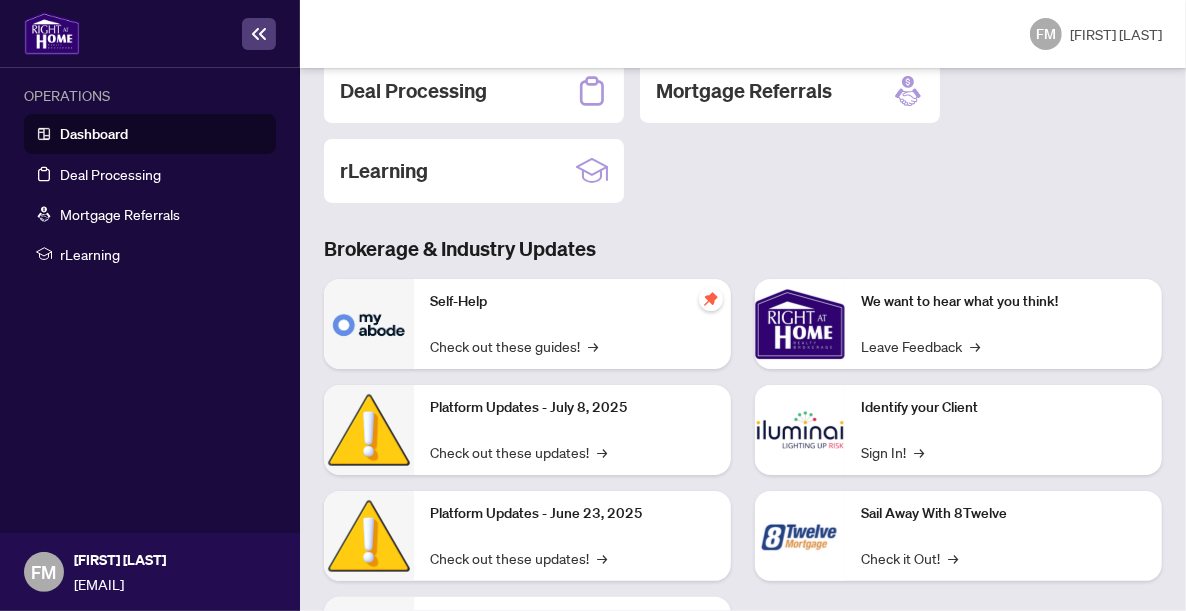 scroll, scrollTop: 190, scrollLeft: 0, axis: vertical 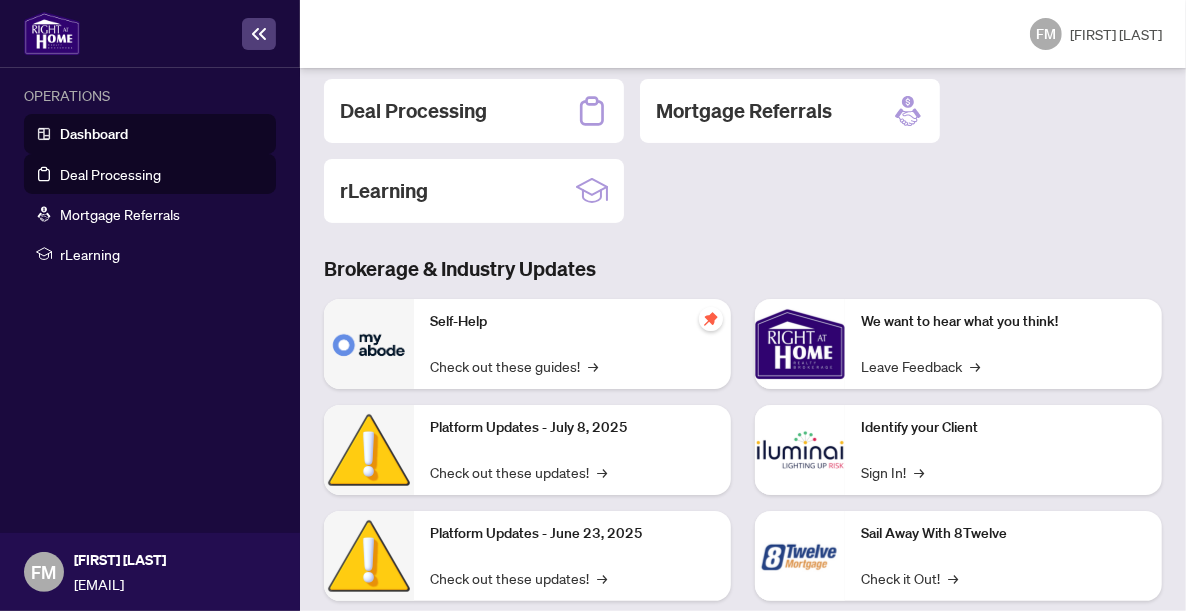 click on "Deal Processing" at bounding box center (110, 174) 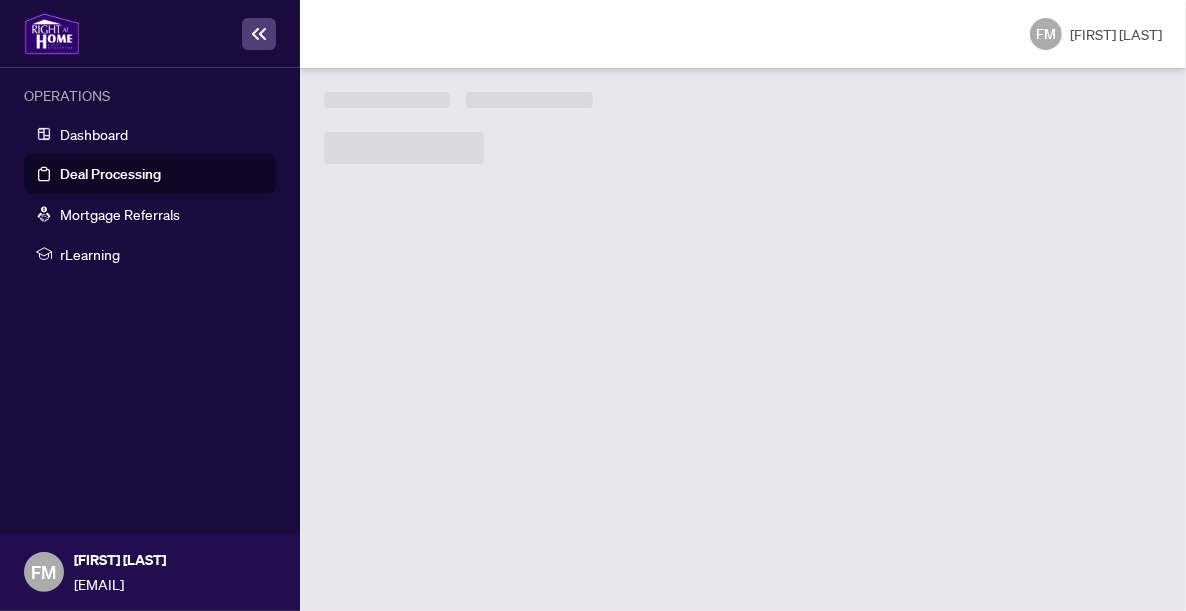 scroll, scrollTop: 0, scrollLeft: 0, axis: both 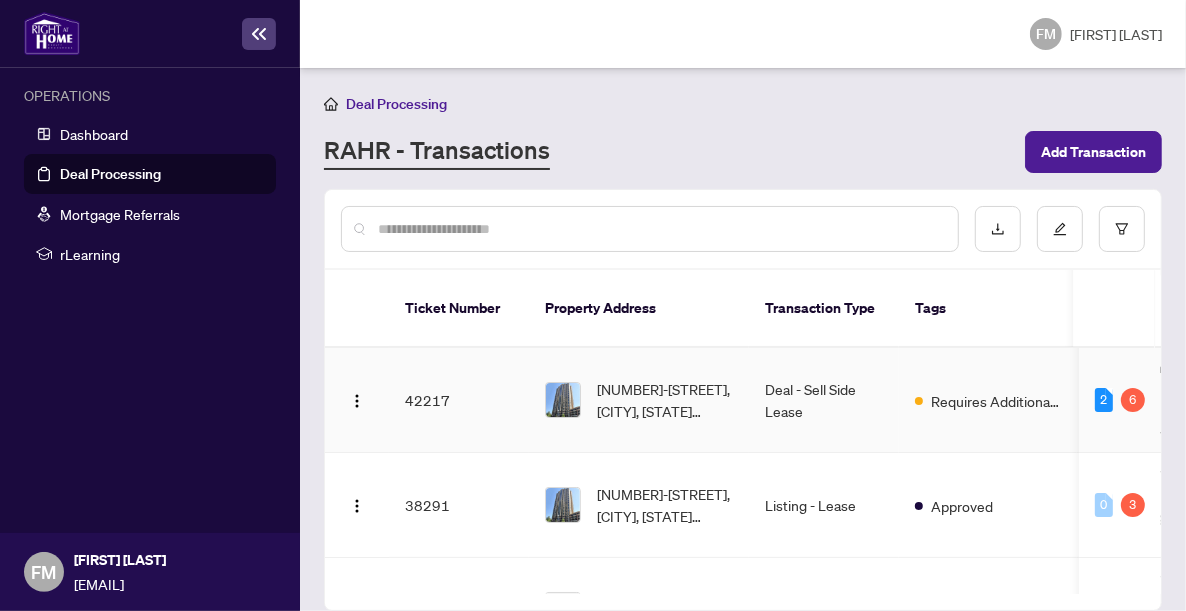 click on "Deal - Sell Side Lease" at bounding box center [824, 400] 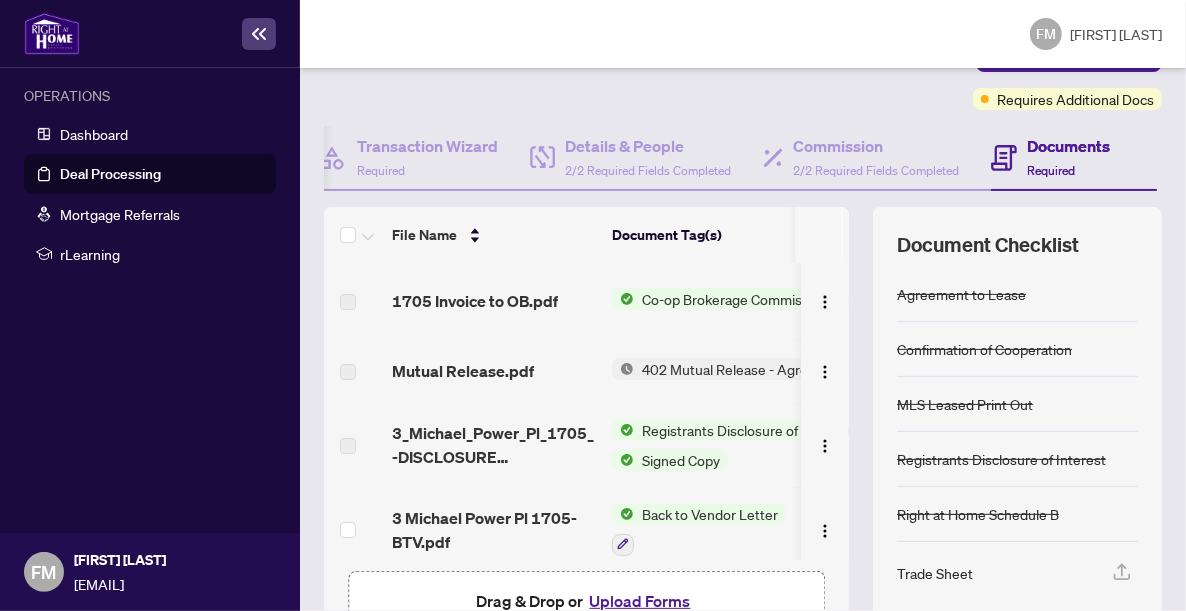 scroll, scrollTop: 204, scrollLeft: 0, axis: vertical 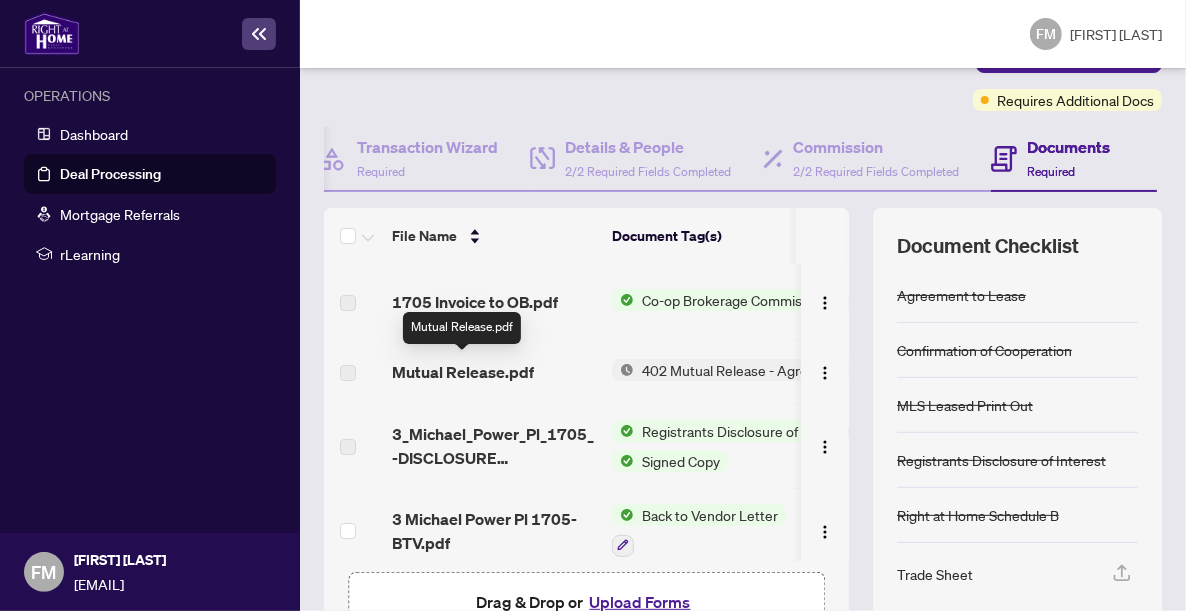 click on "Mutual Release.pdf" at bounding box center [463, 372] 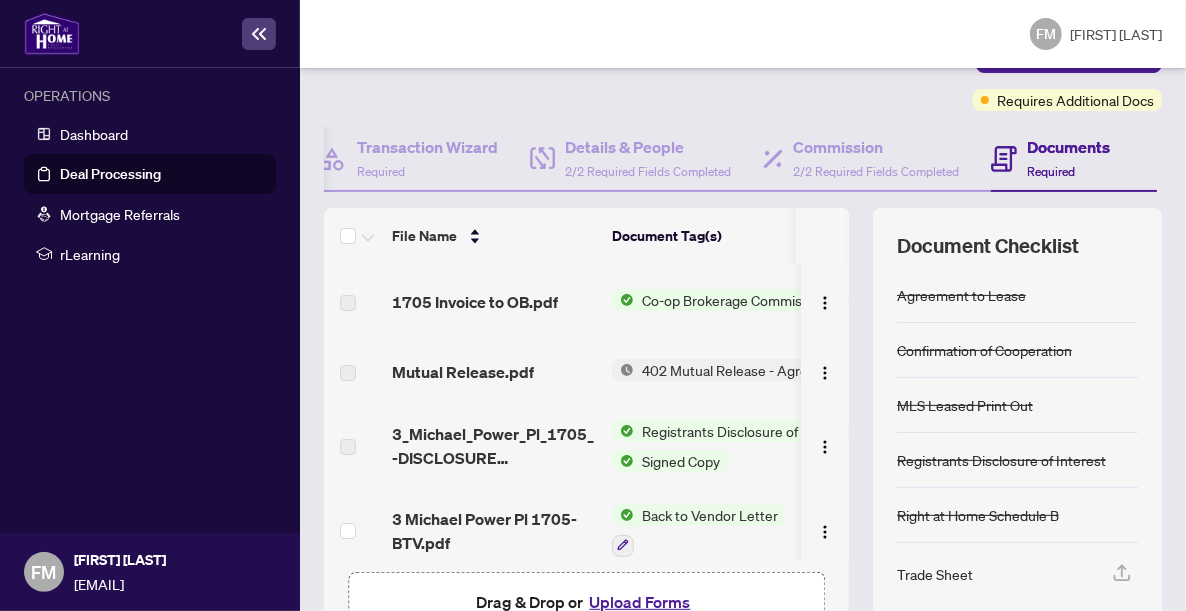 scroll, scrollTop: 329, scrollLeft: 0, axis: vertical 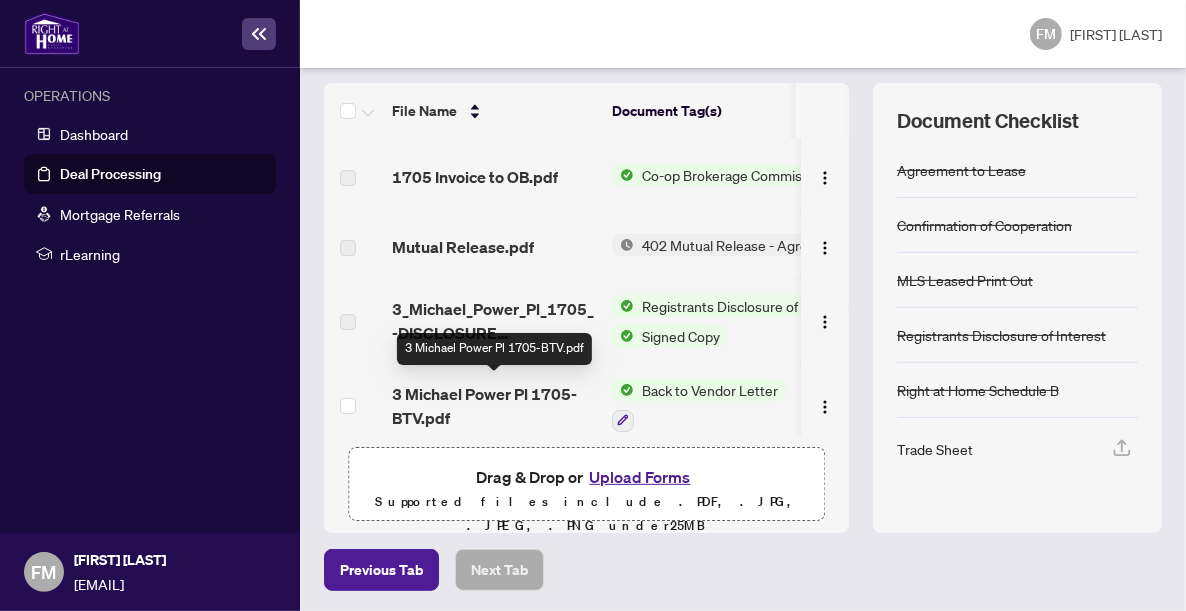 click on "3 Michael Power Pl 1705-BTV.pdf" at bounding box center [494, 406] 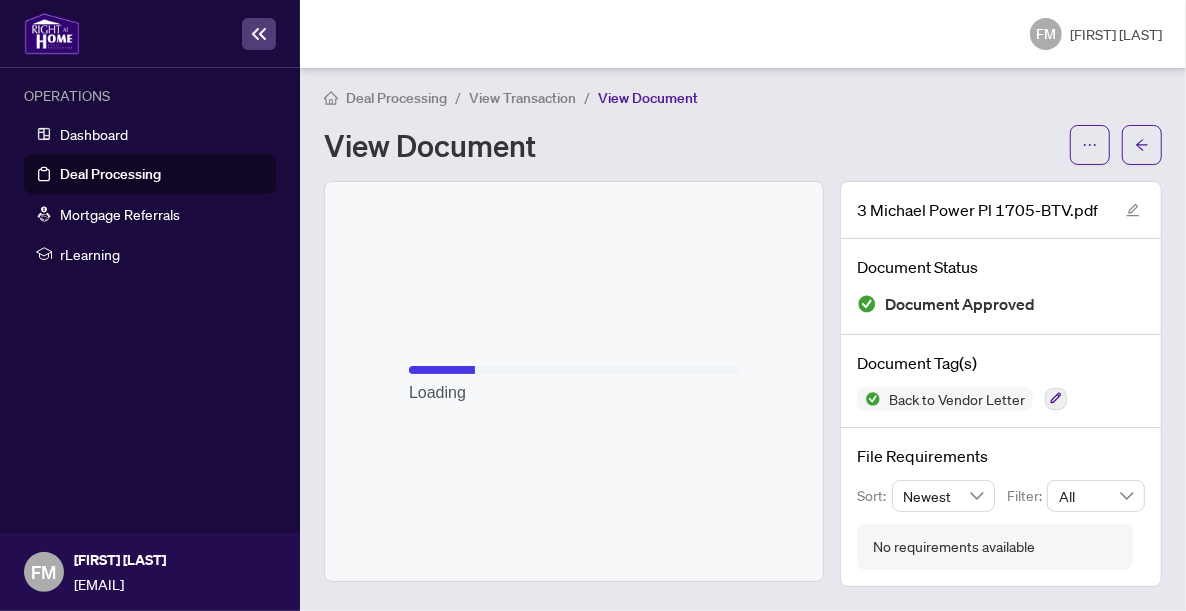 scroll, scrollTop: 3, scrollLeft: 0, axis: vertical 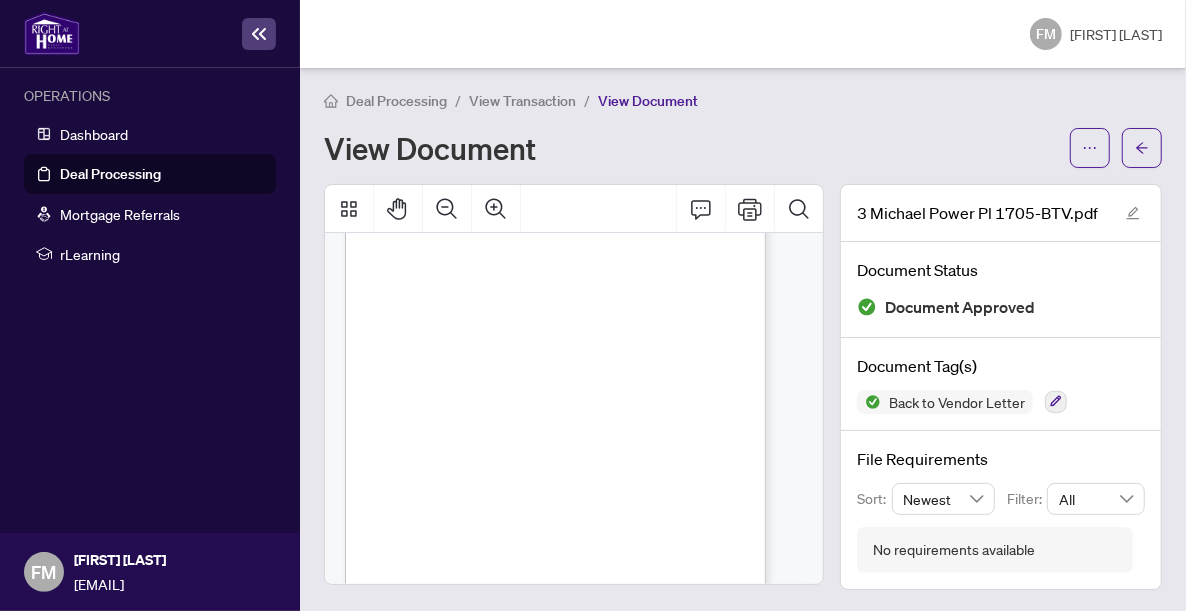 click 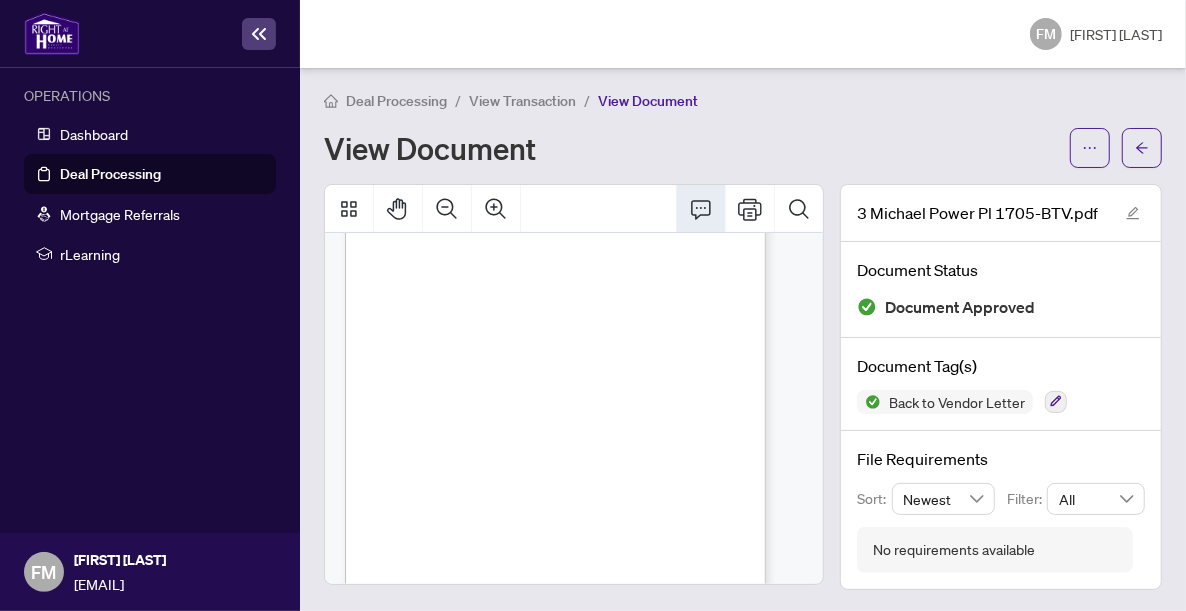click 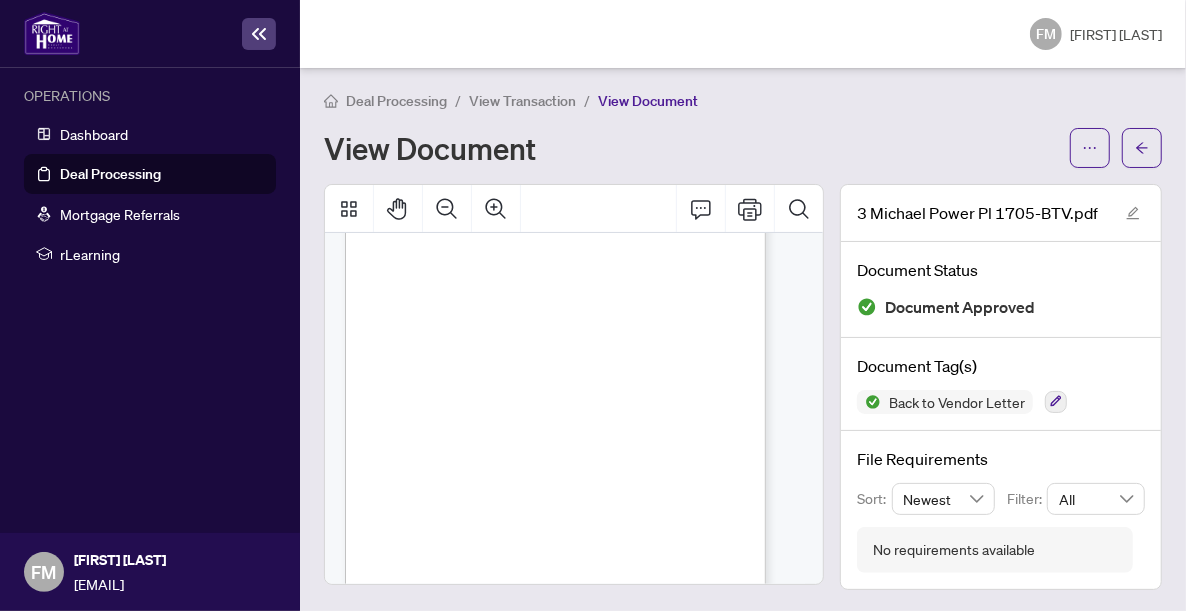 click on "No requirements available" at bounding box center [954, 550] 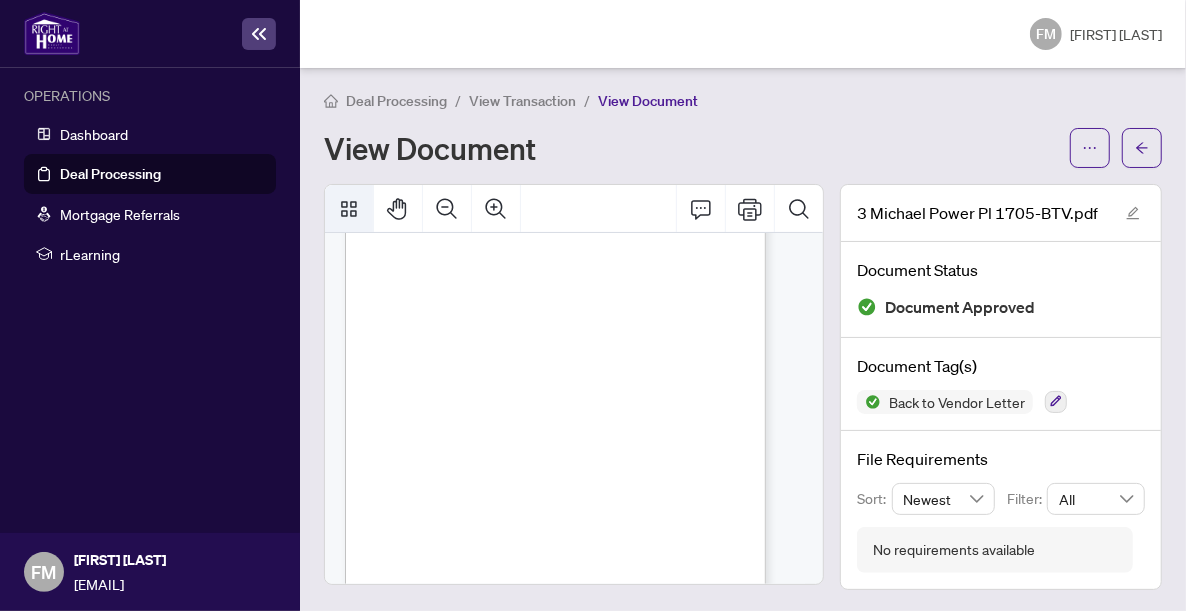 click 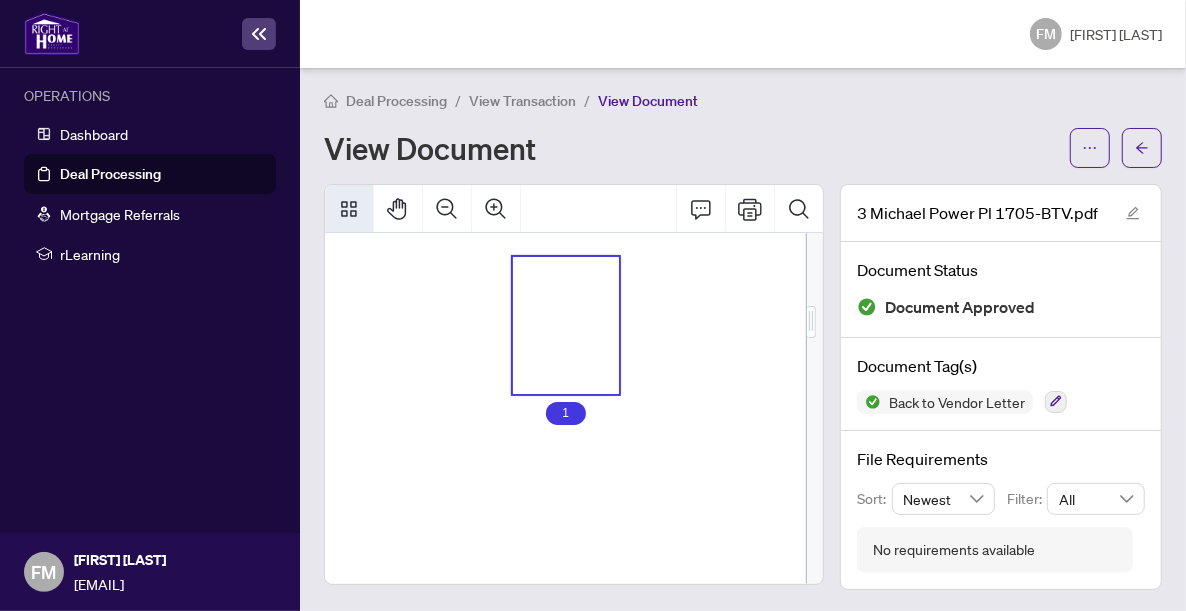 scroll, scrollTop: 0, scrollLeft: 0, axis: both 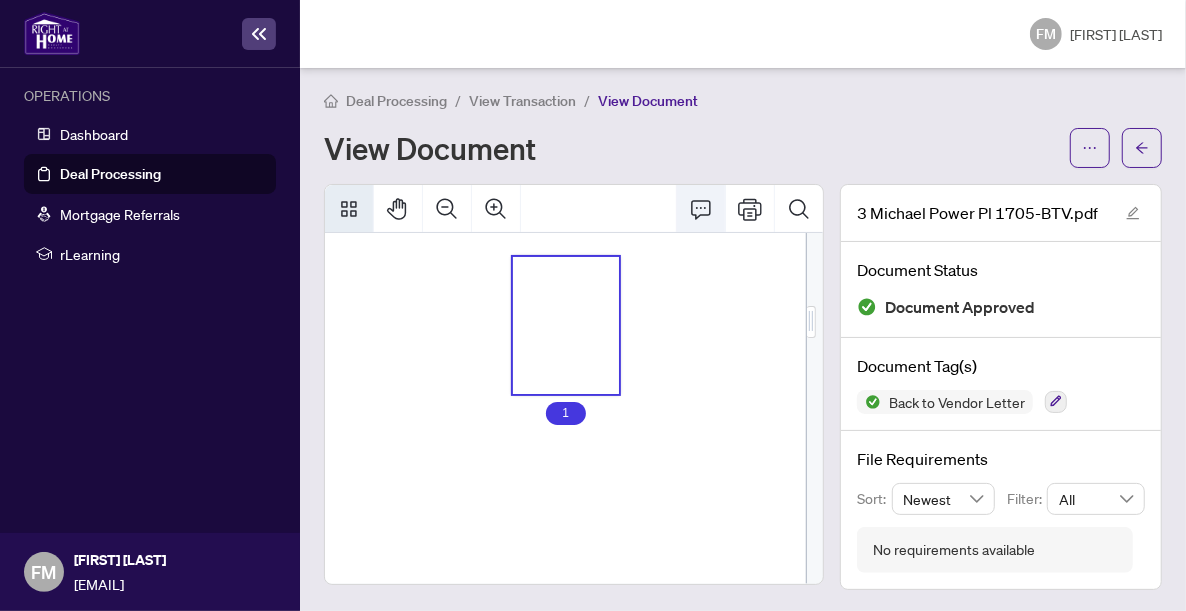 click 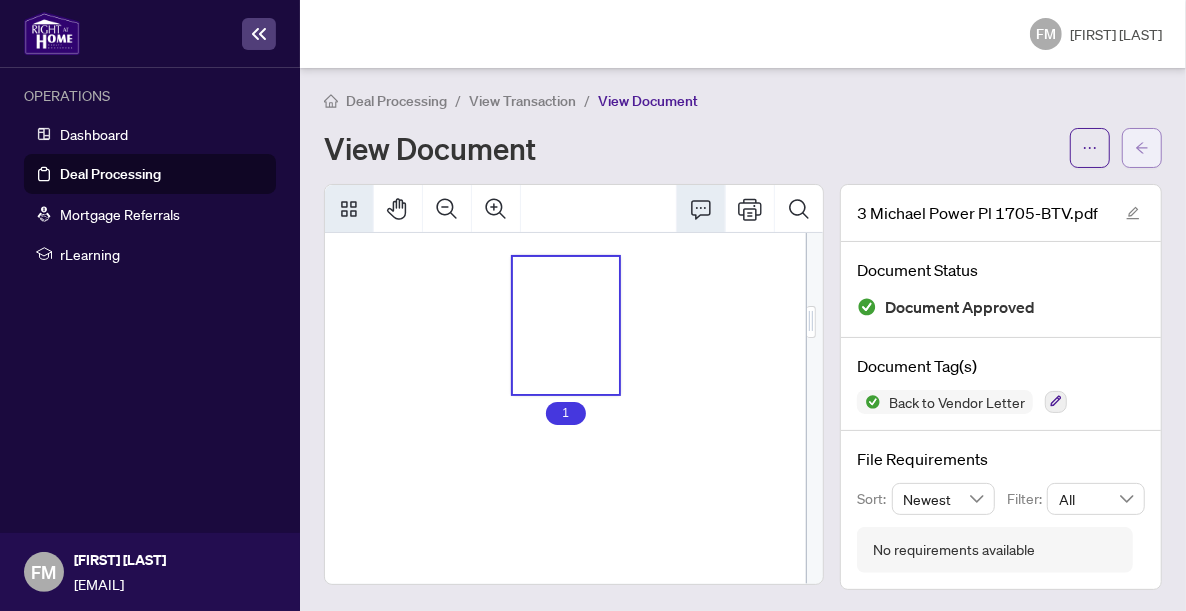 click 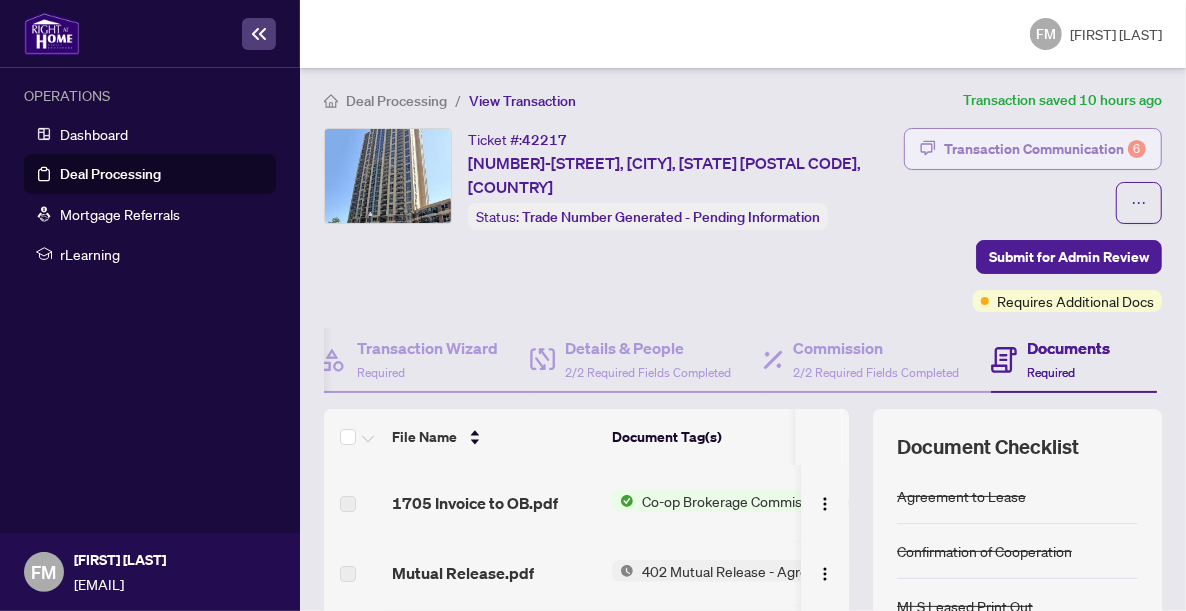 click on "Transaction Communication 6" at bounding box center (1045, 149) 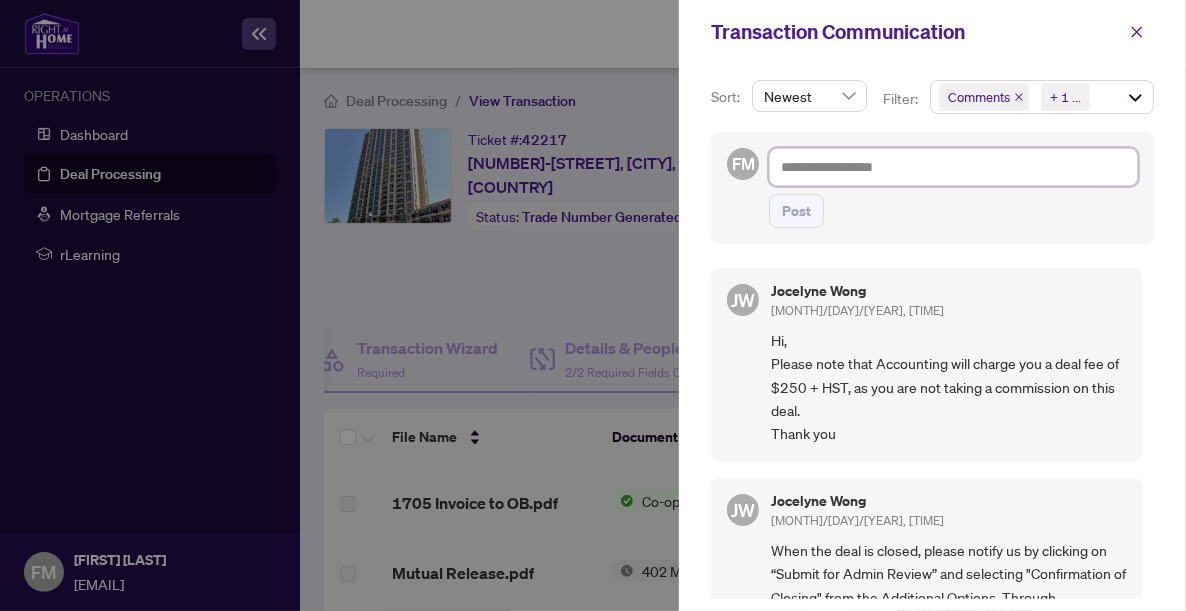 click at bounding box center (953, 167) 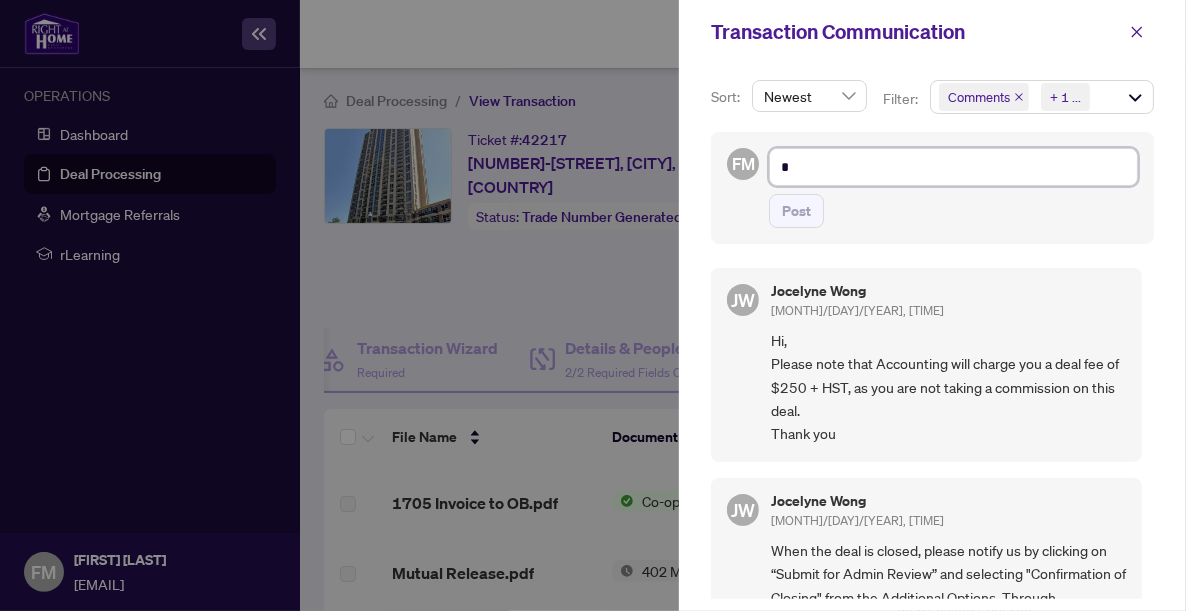 type on "**" 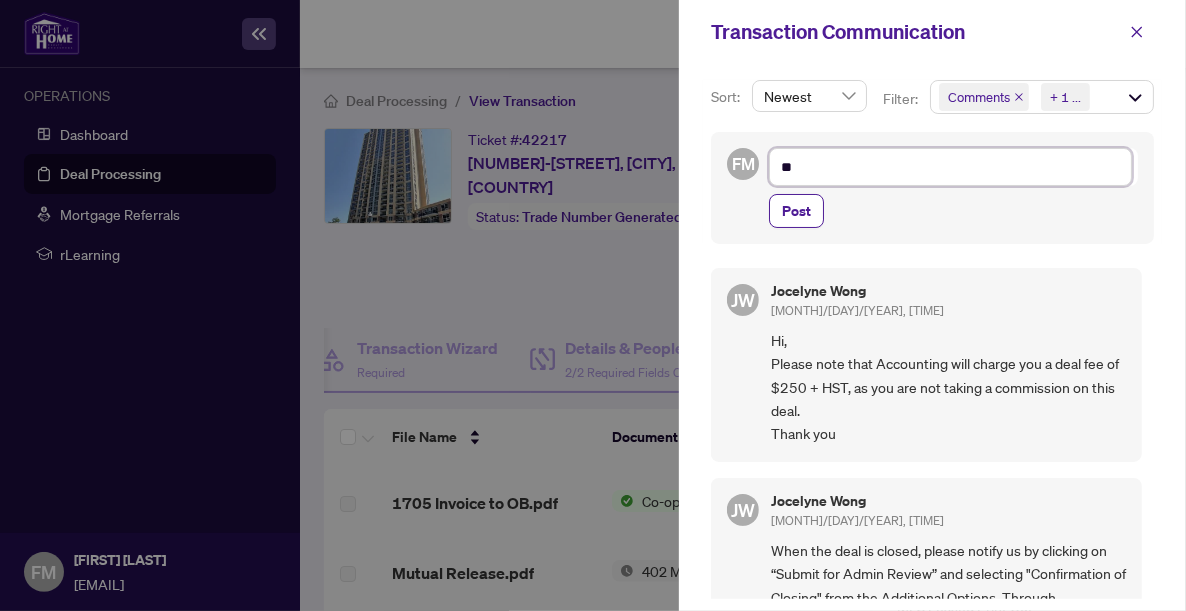 type on "***" 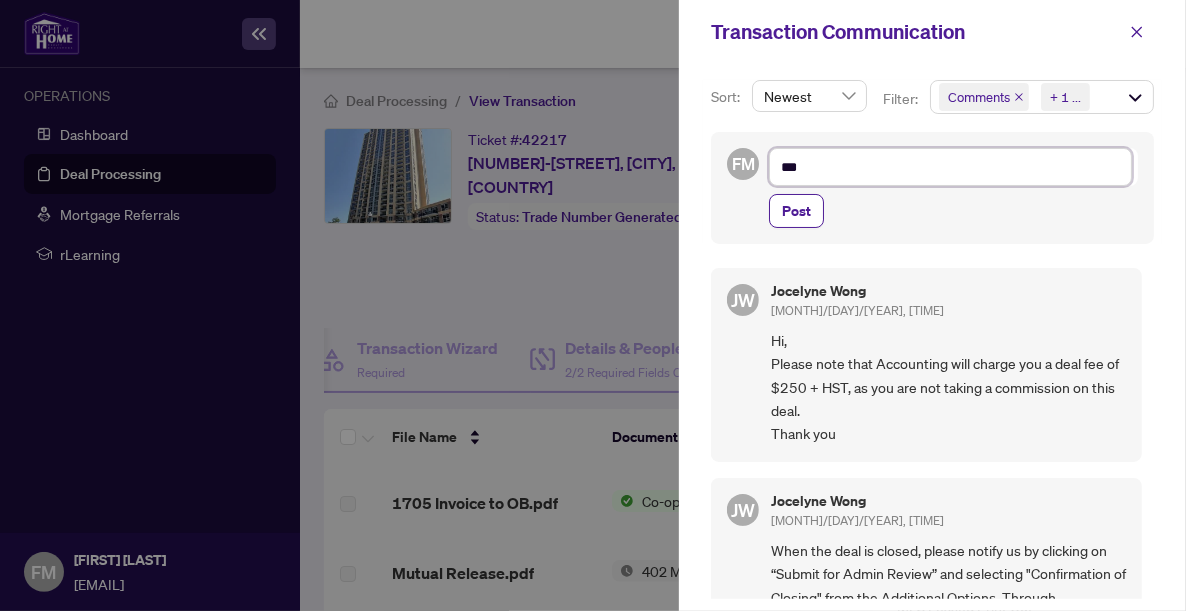 type on "****" 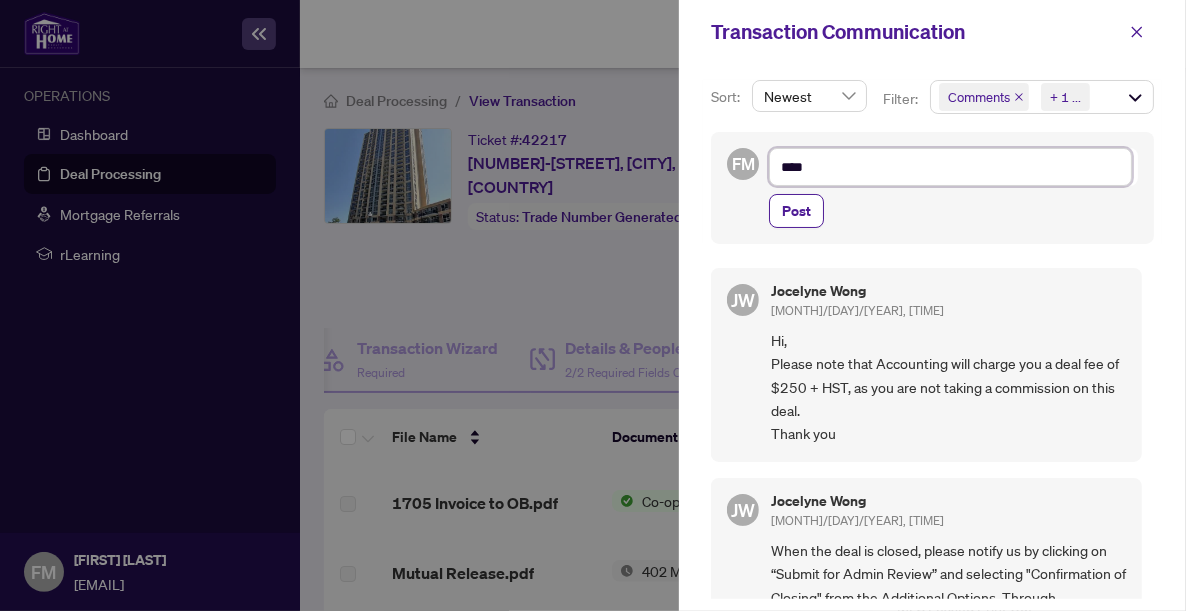 type on "*****" 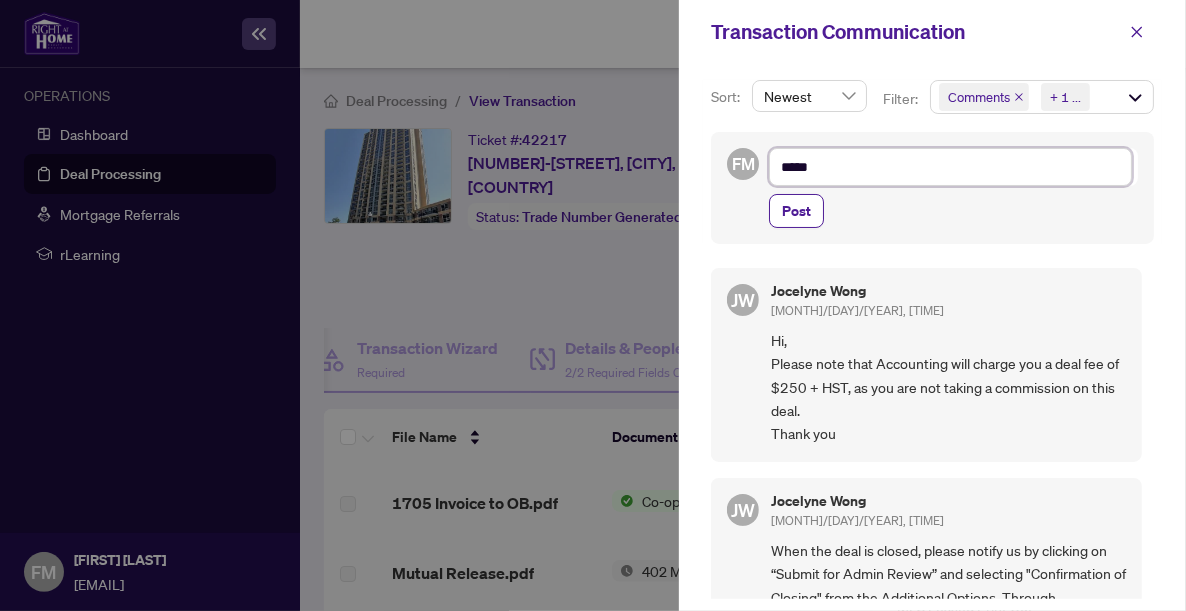 type on "*****" 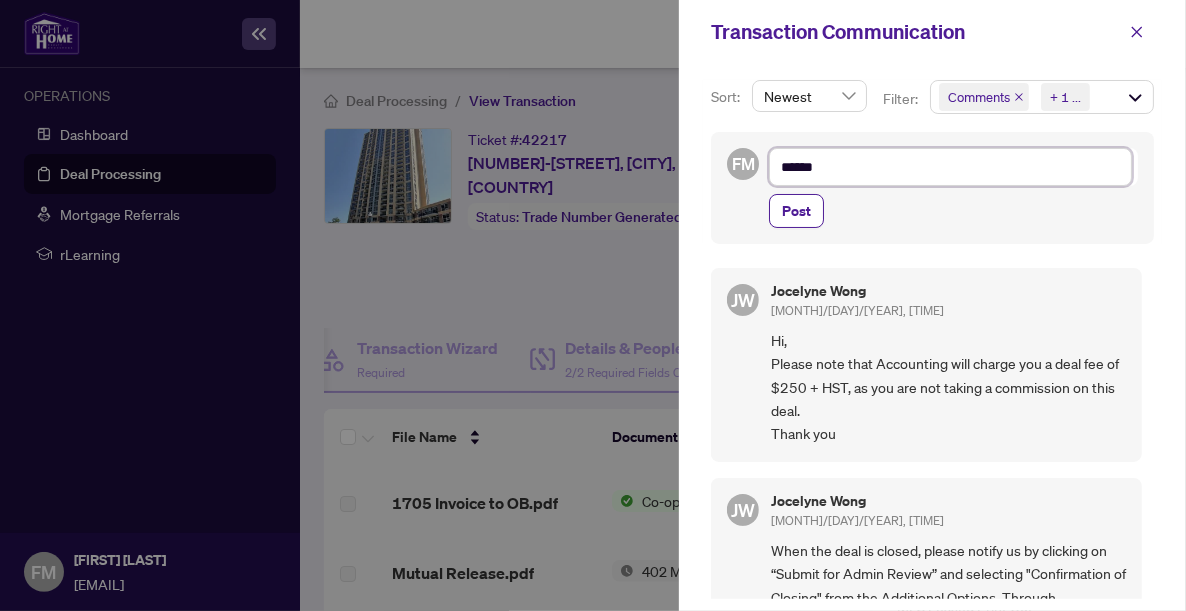 type on "*******" 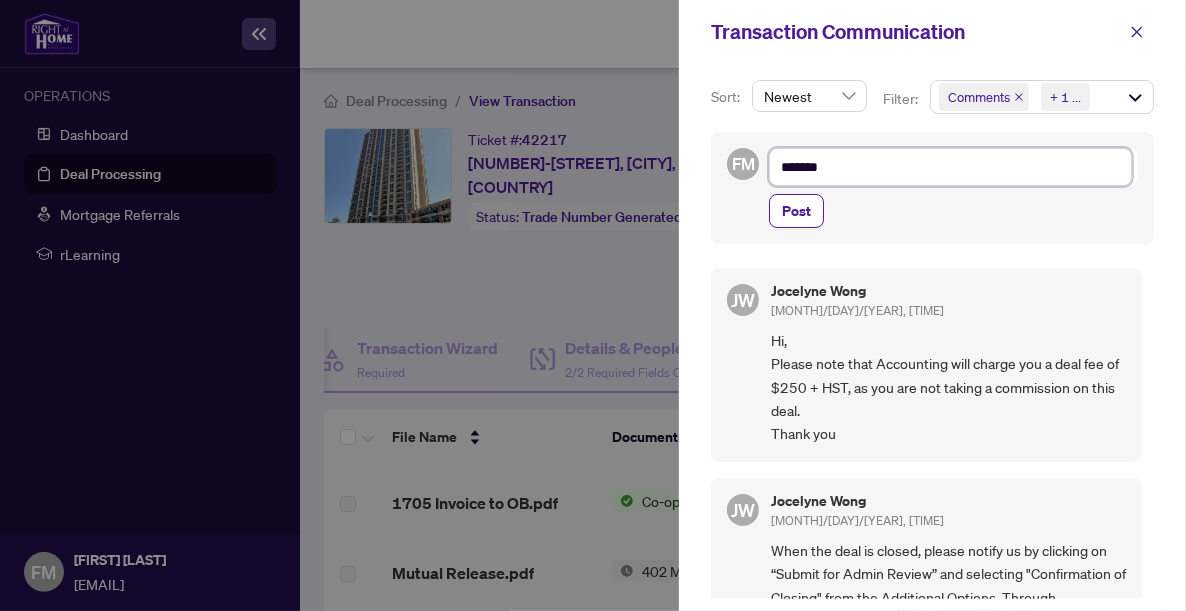 type on "********" 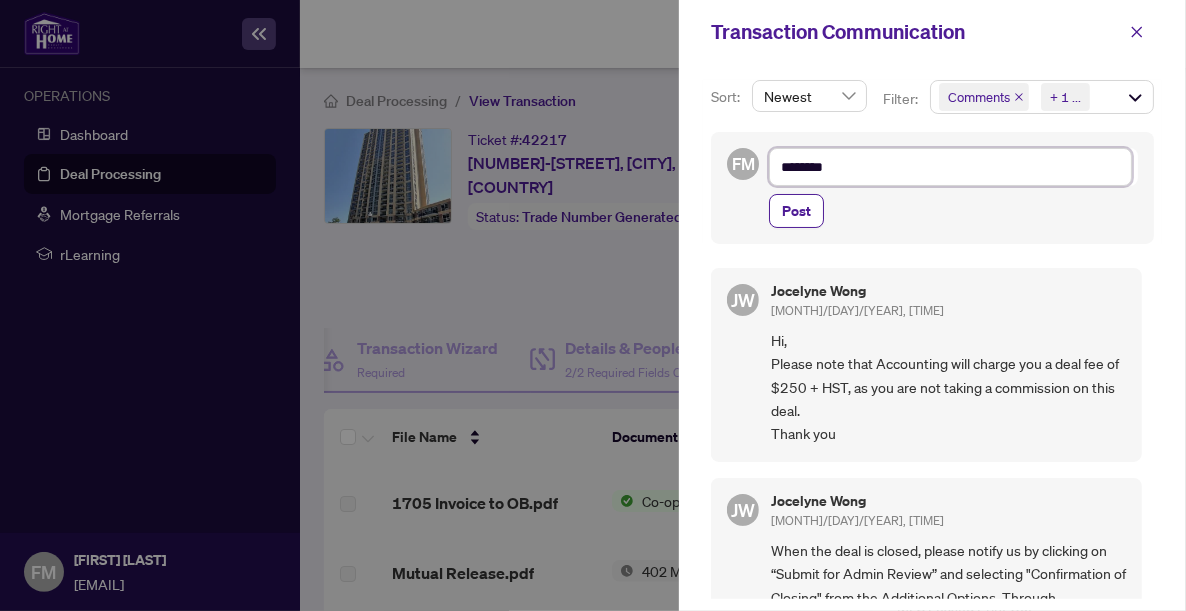 type on "*********" 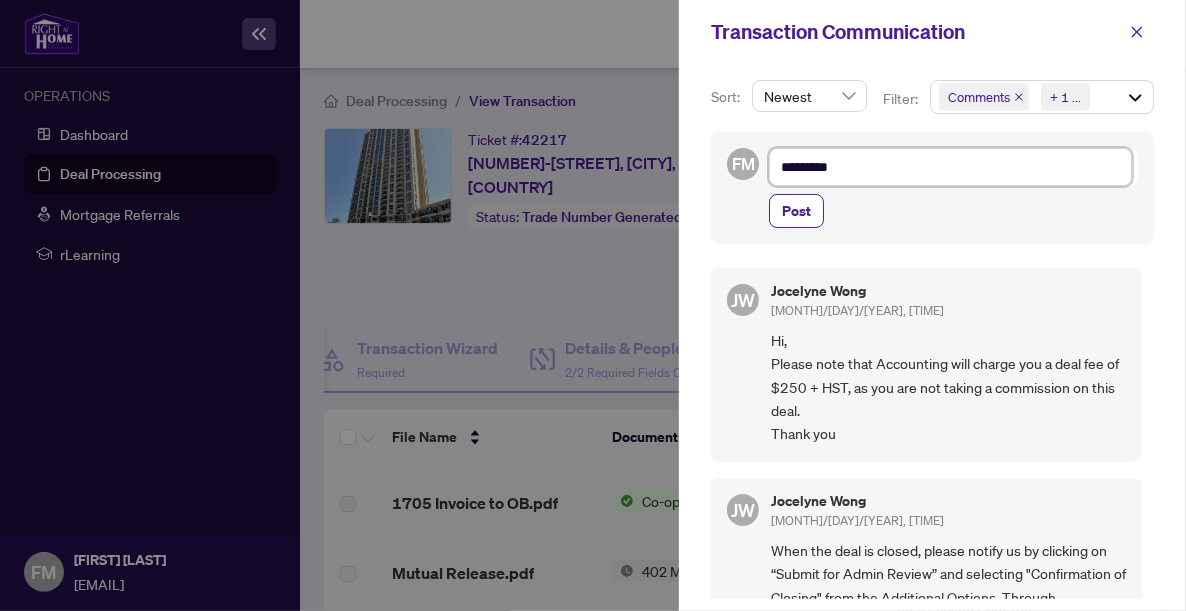type on "**********" 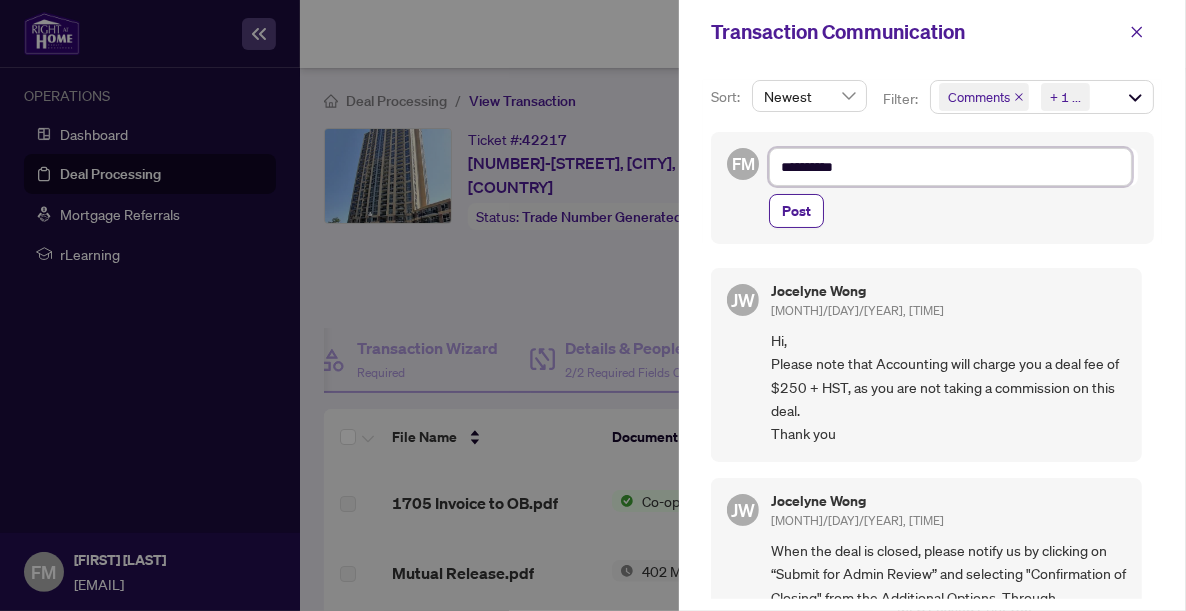 type on "**********" 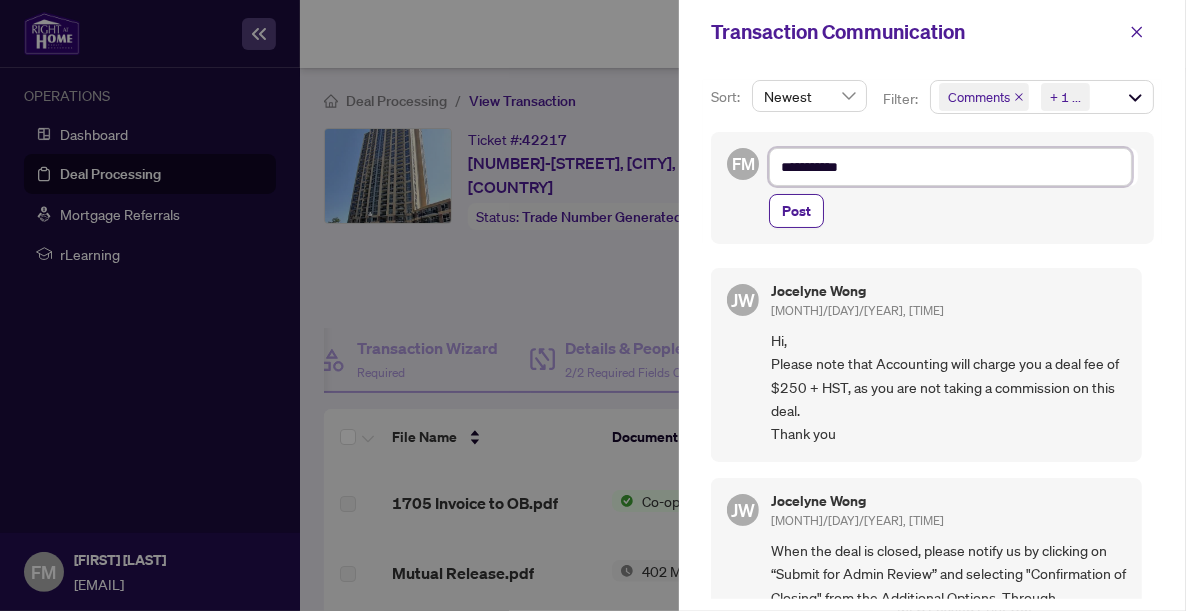 type on "**********" 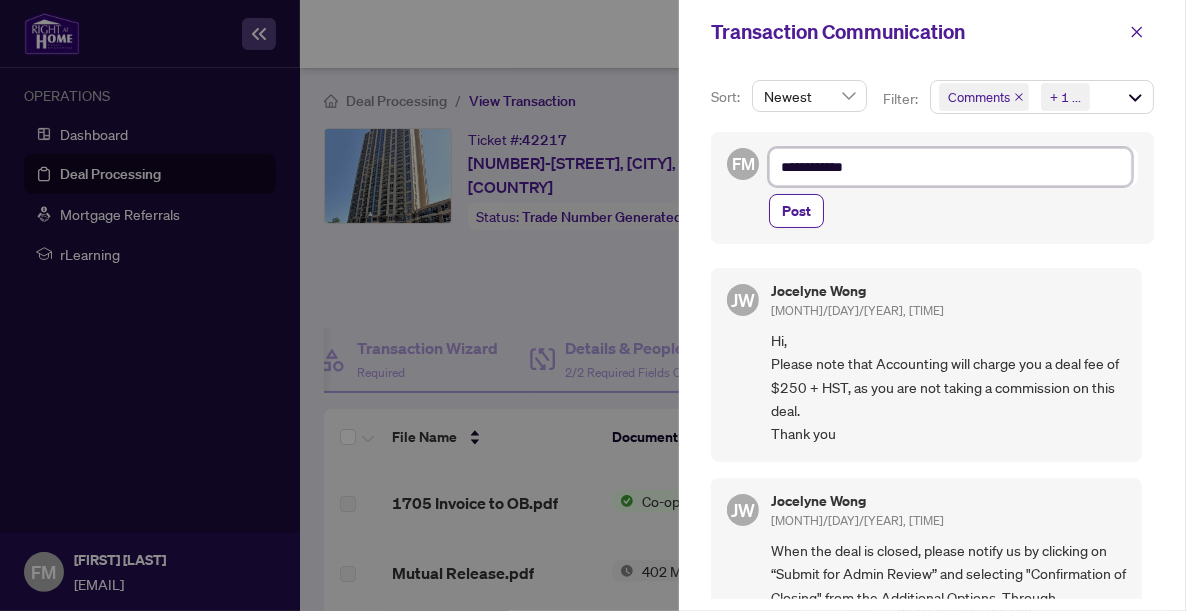 type on "**********" 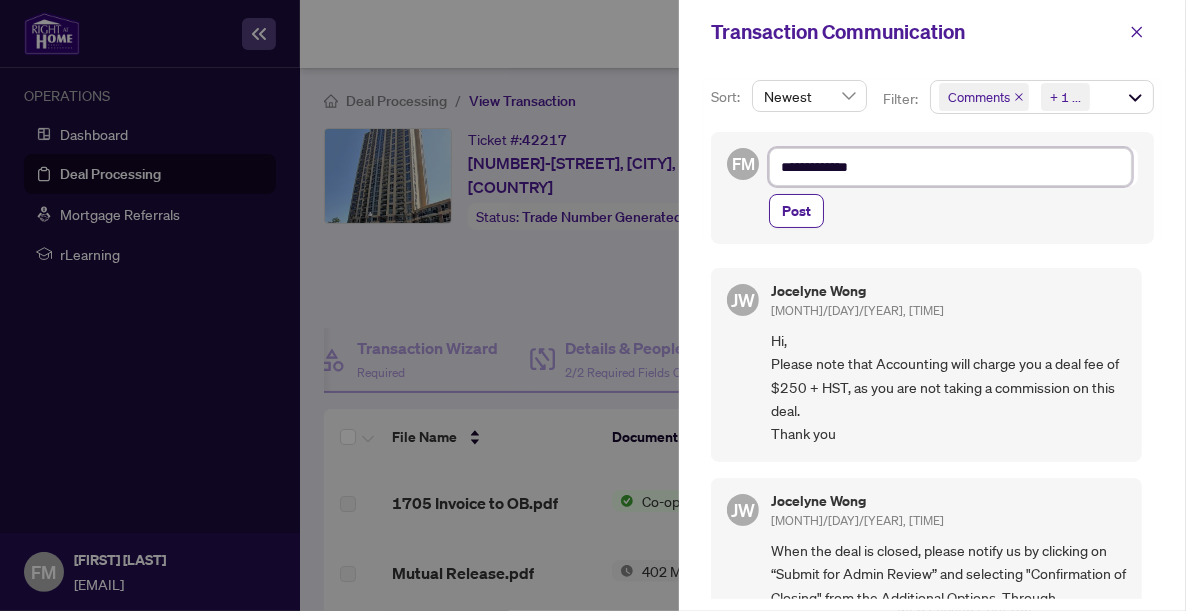 type on "**********" 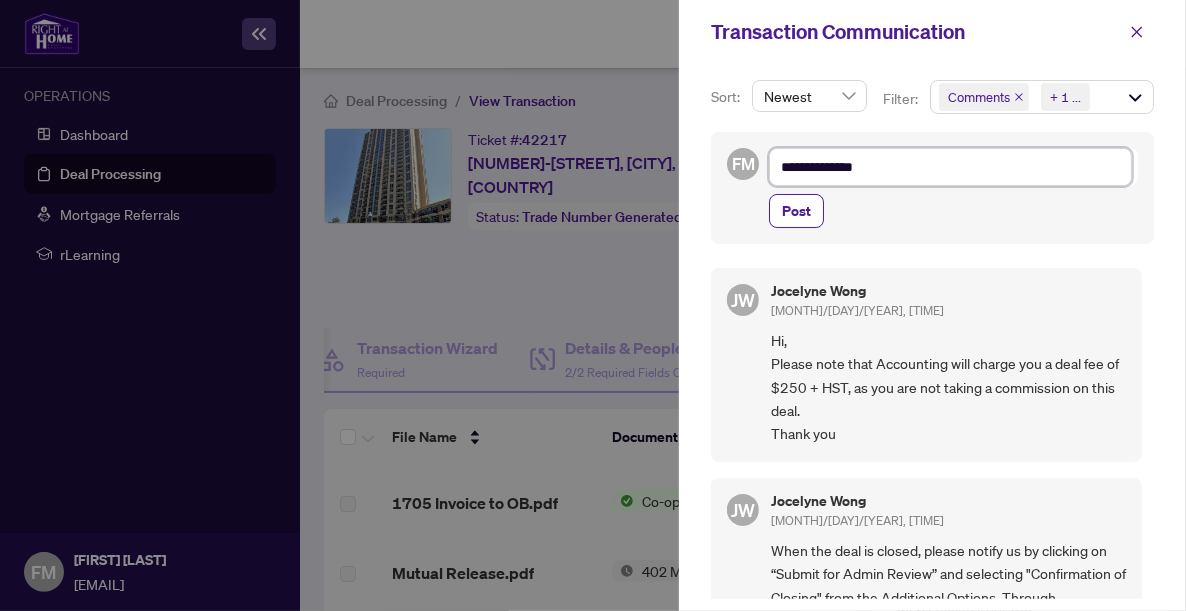 type on "**********" 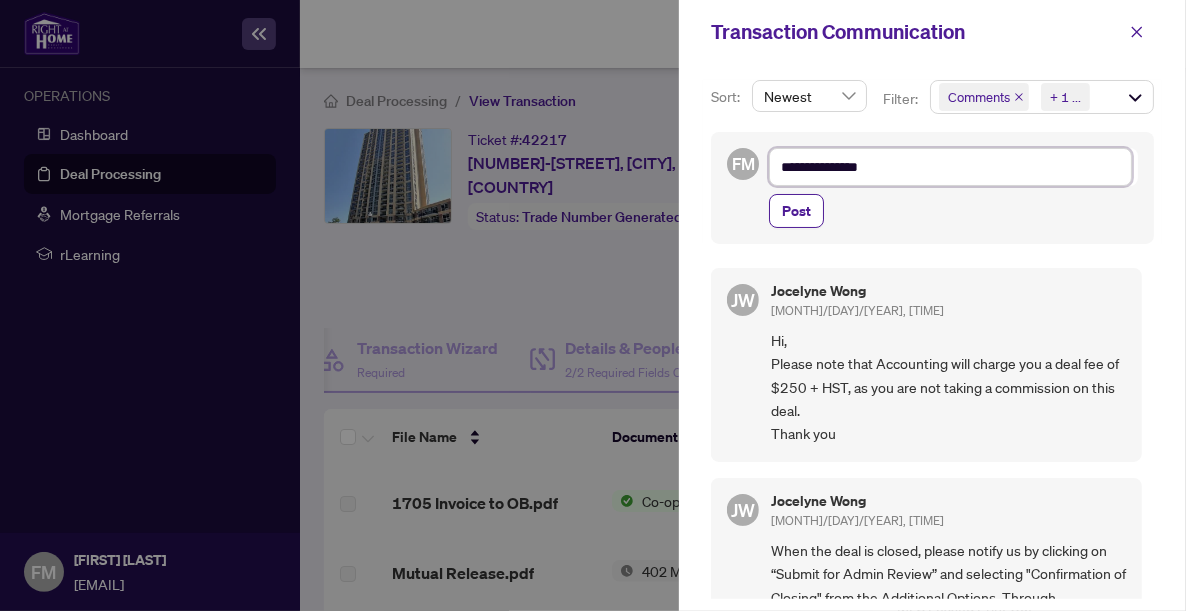 type on "**********" 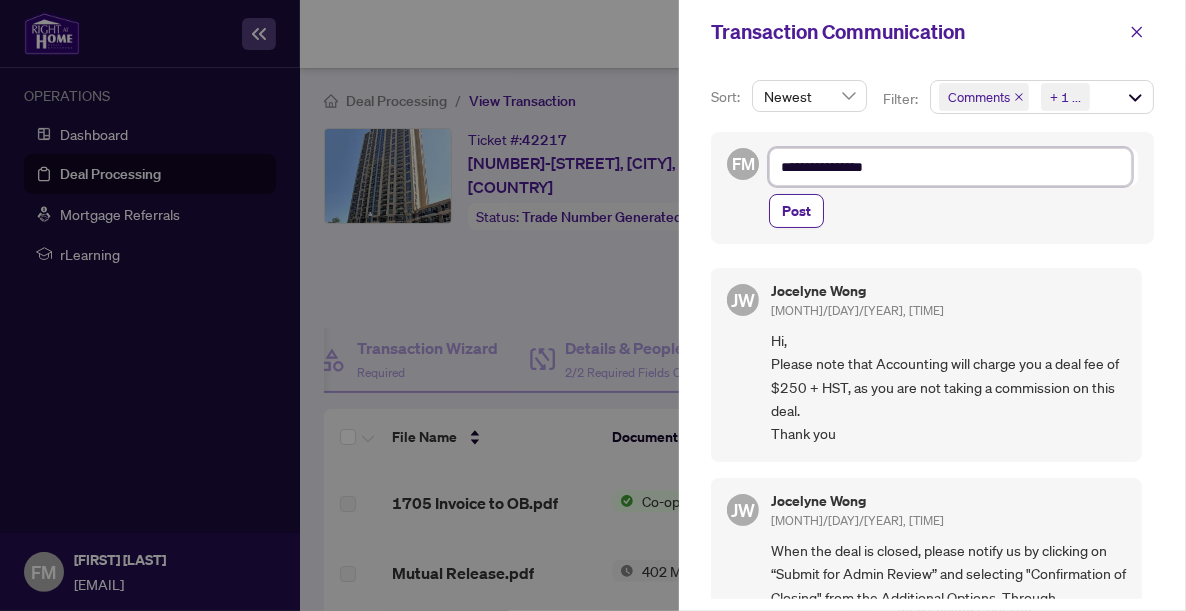 type on "**********" 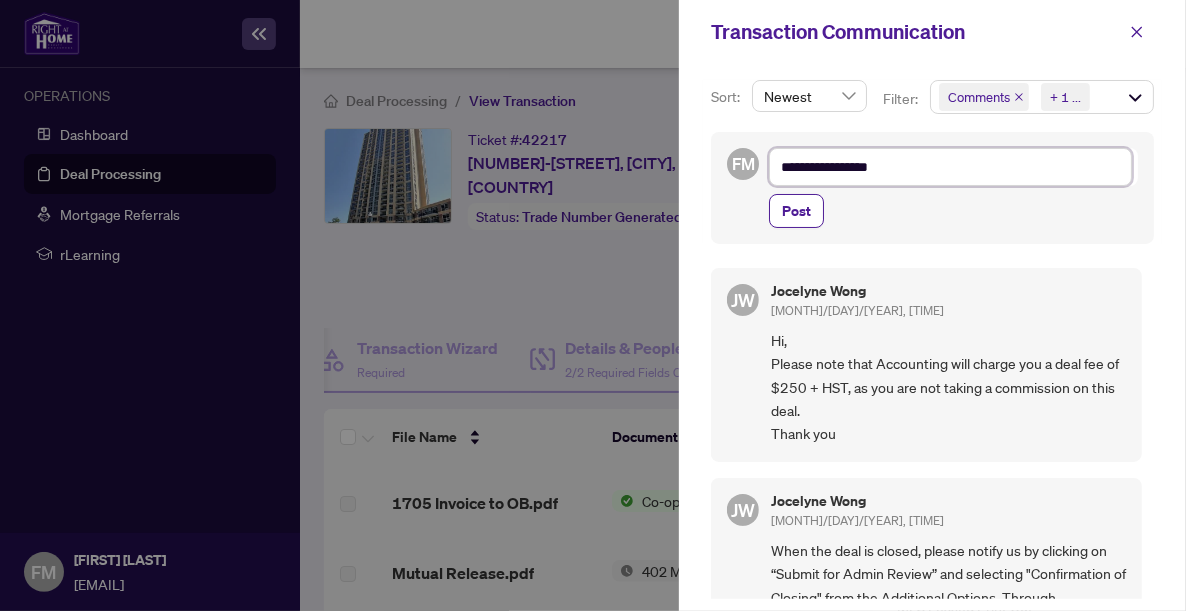 type on "**********" 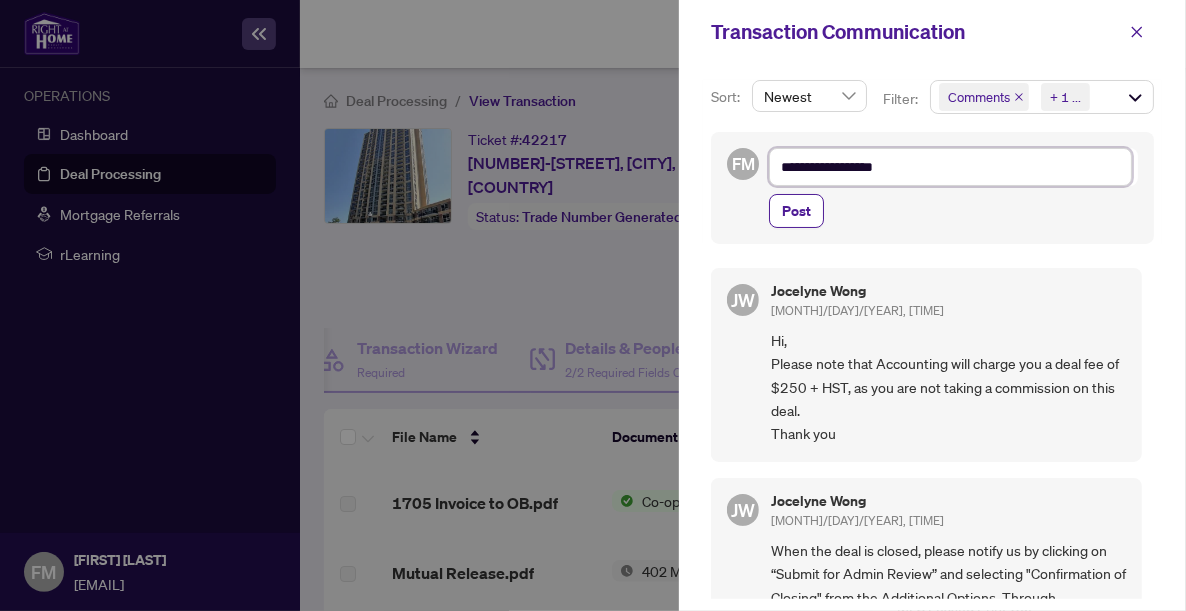 type on "**********" 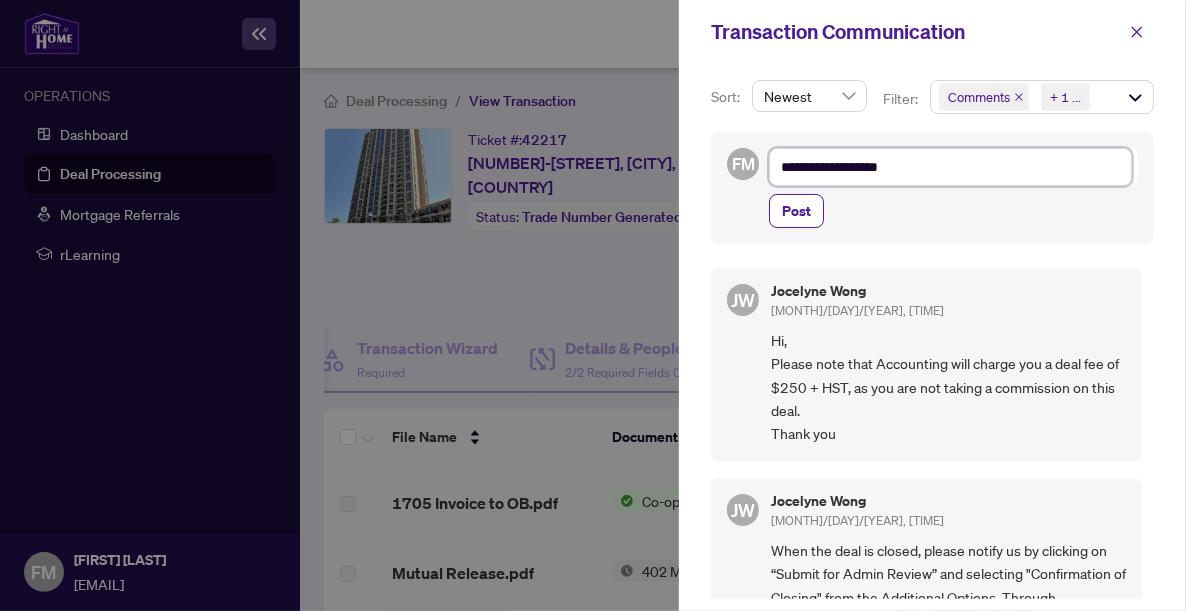 type on "**********" 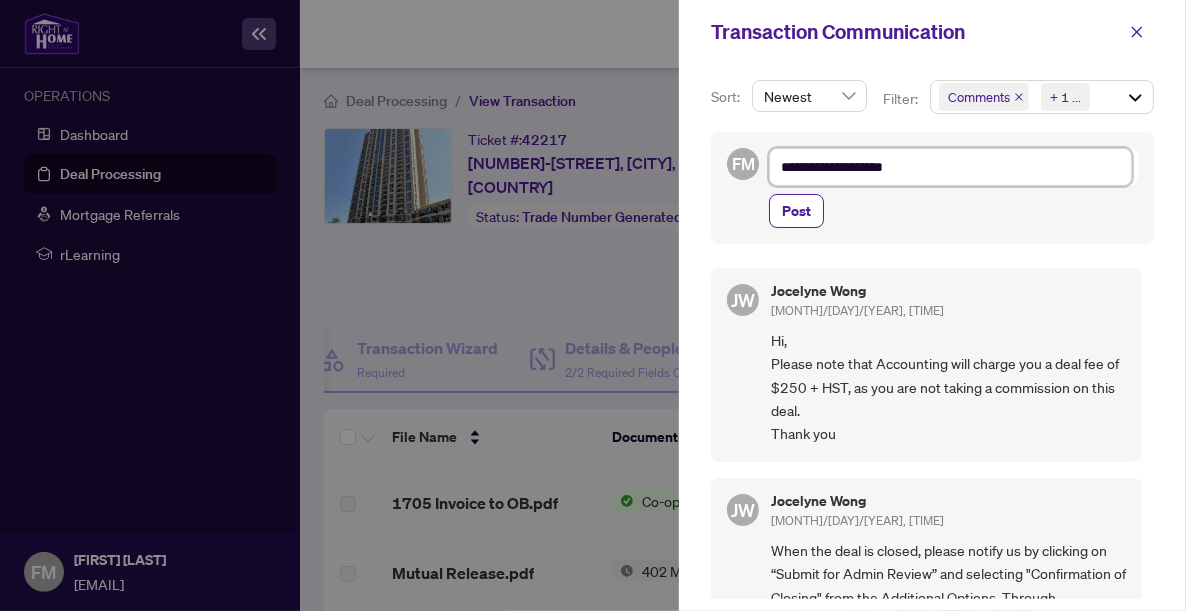 type on "**********" 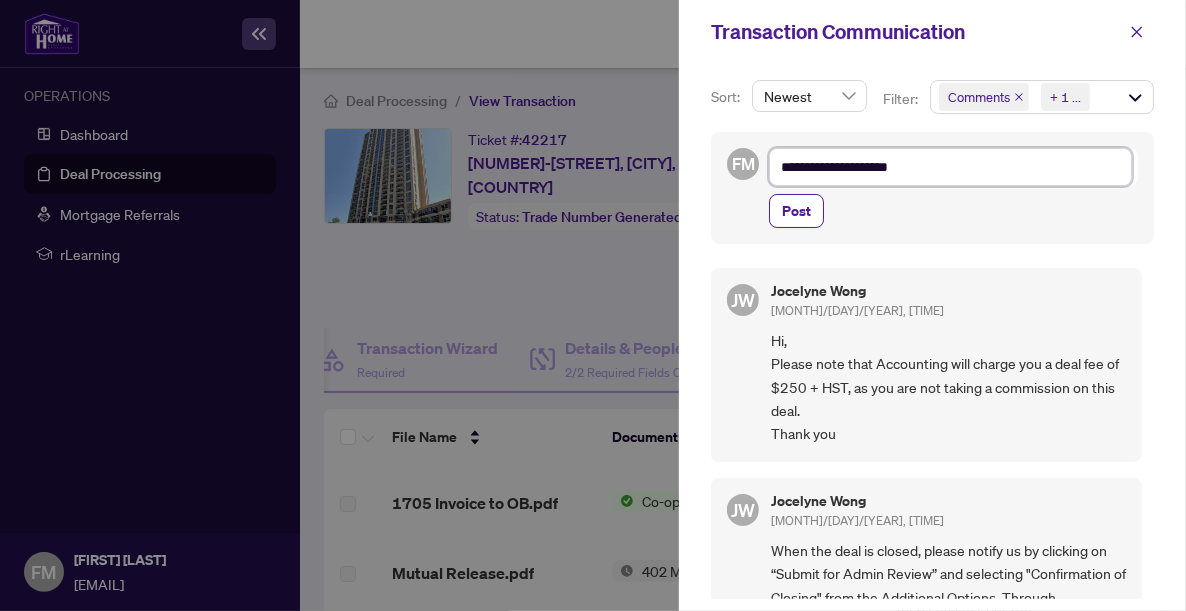 type on "**********" 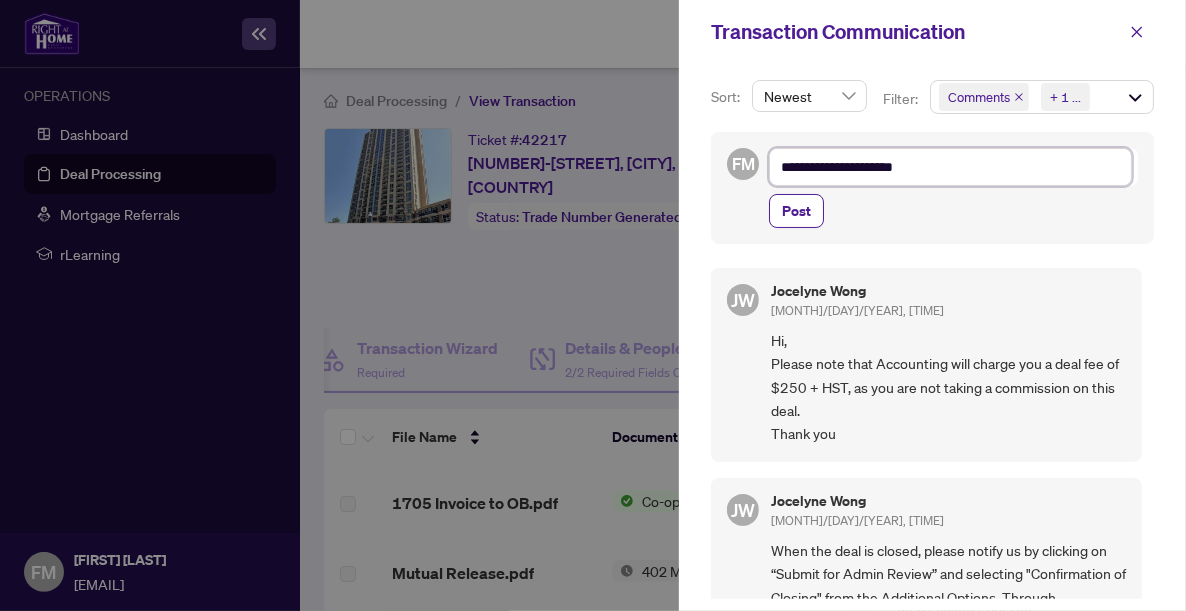 type on "**********" 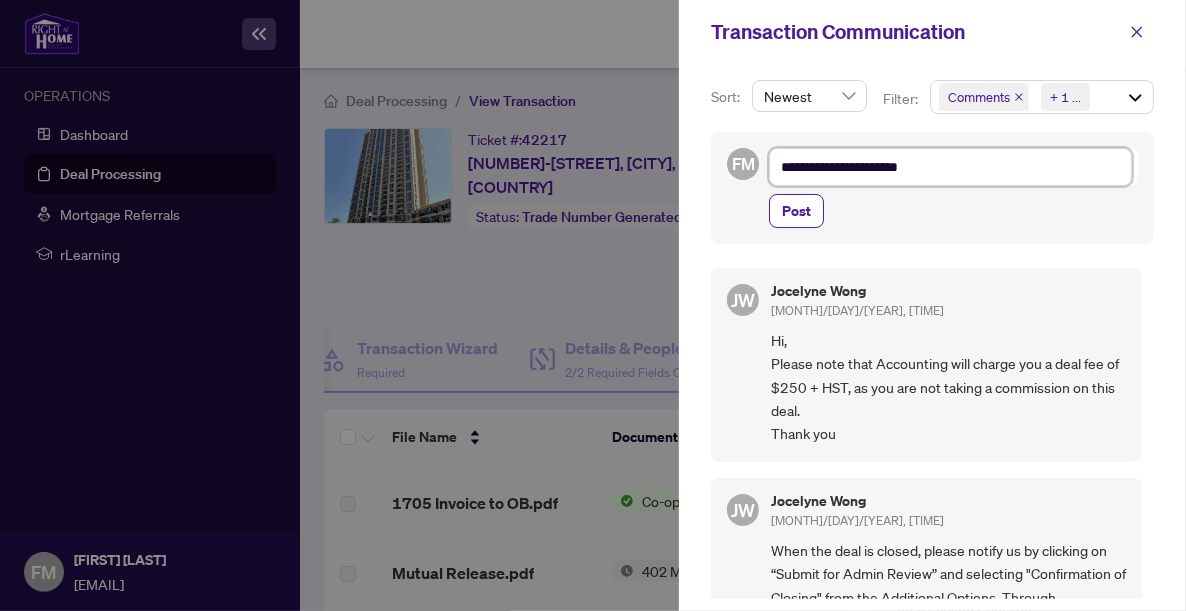 type on "**********" 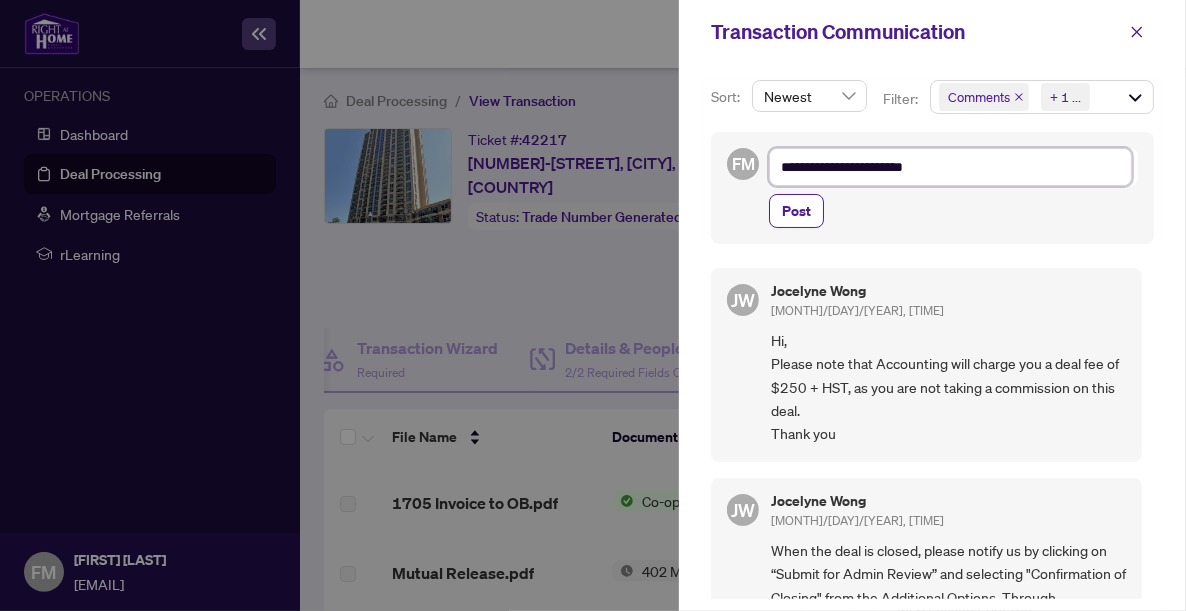 type on "**********" 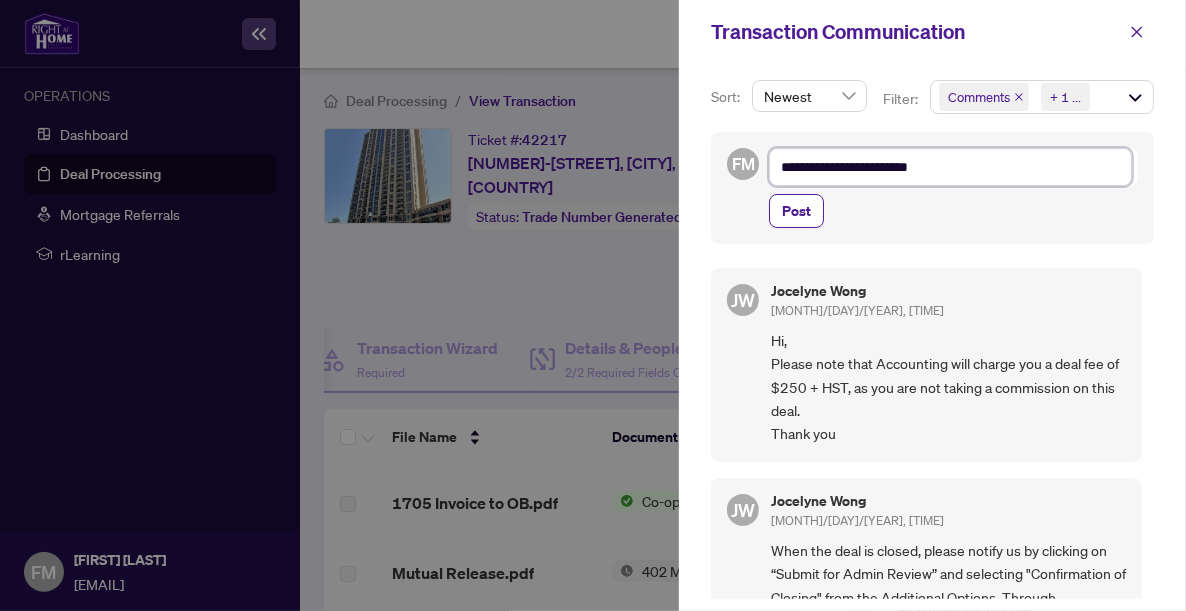 type on "**********" 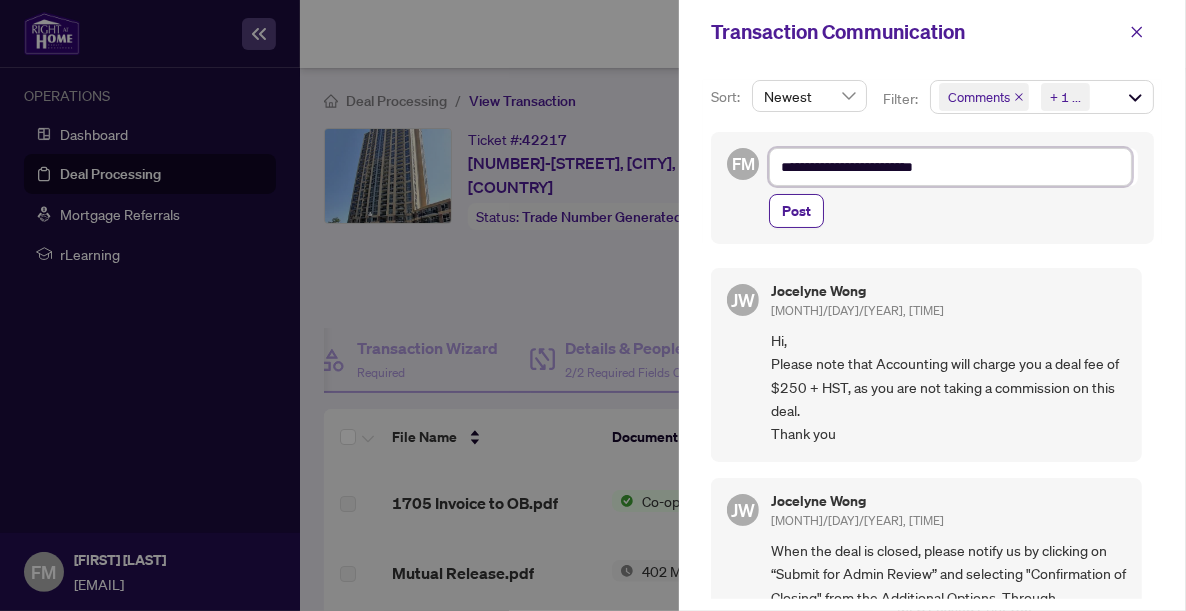 type on "**********" 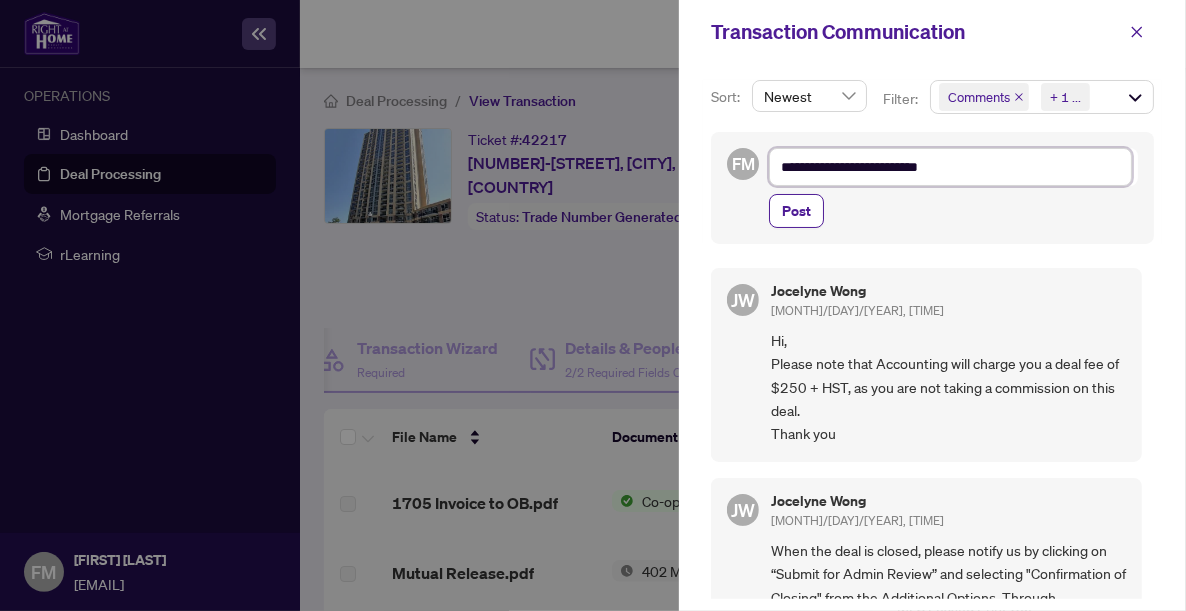 type on "**********" 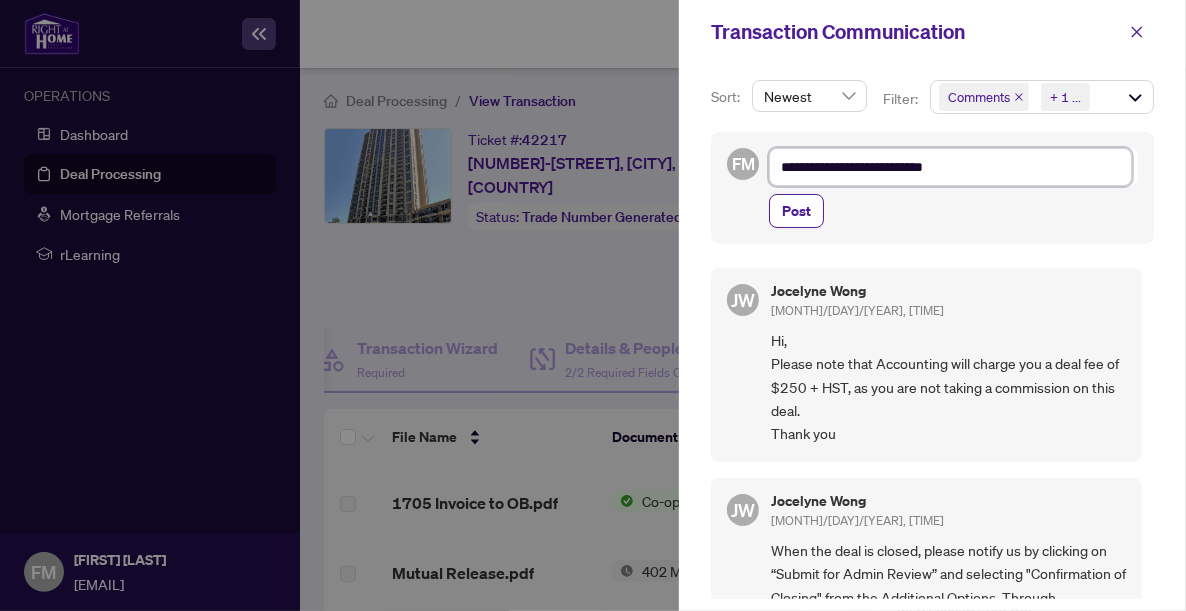 type on "**********" 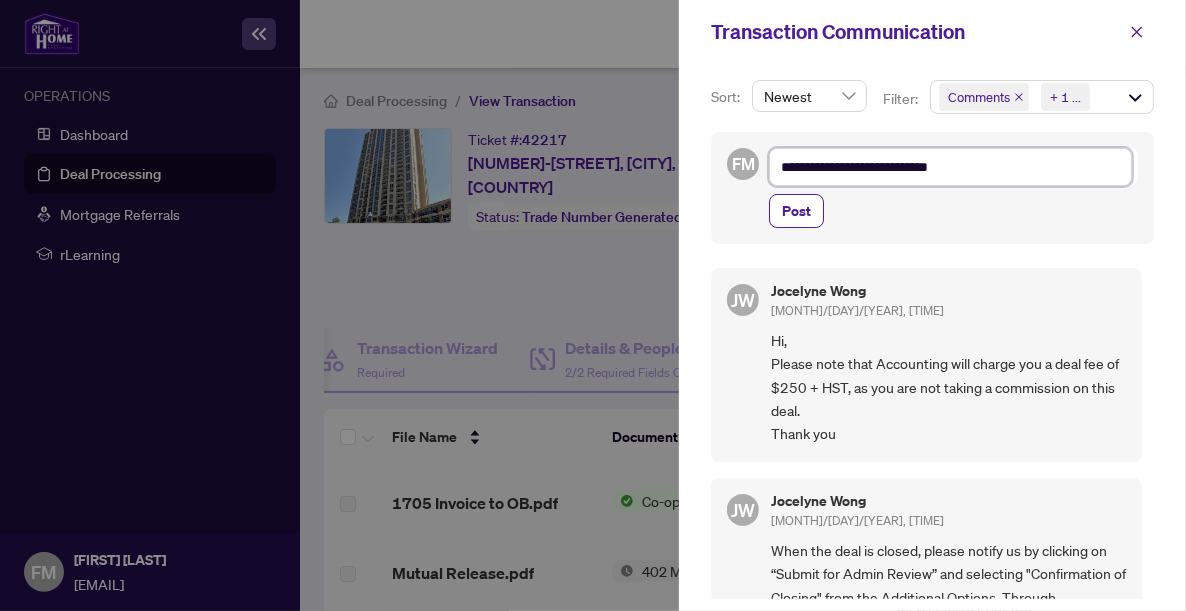 type on "**********" 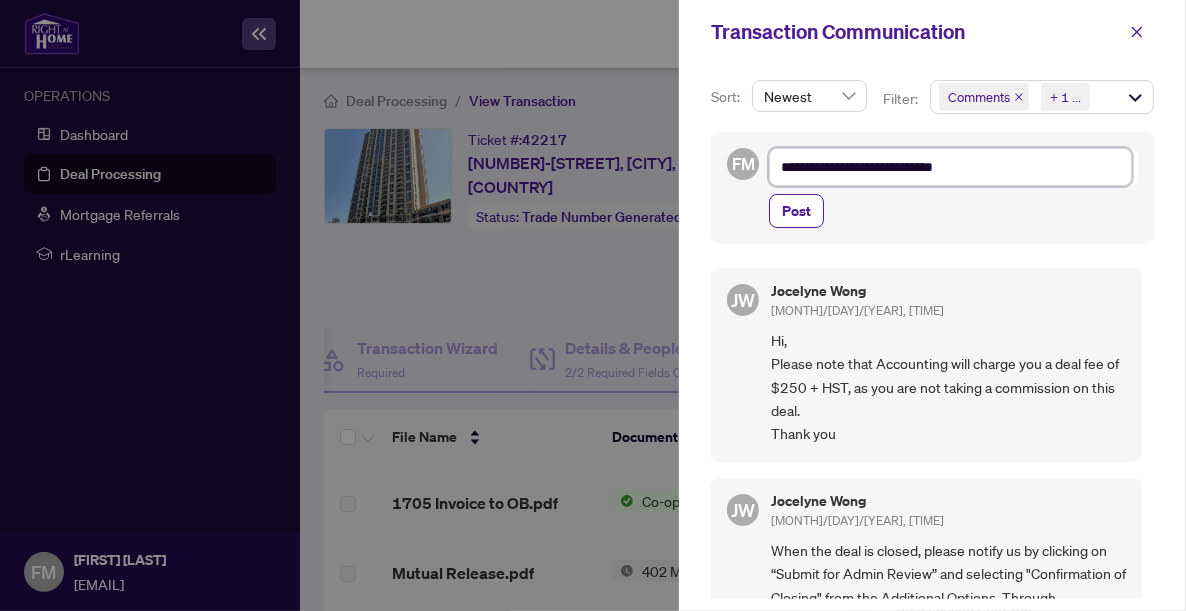 type on "**********" 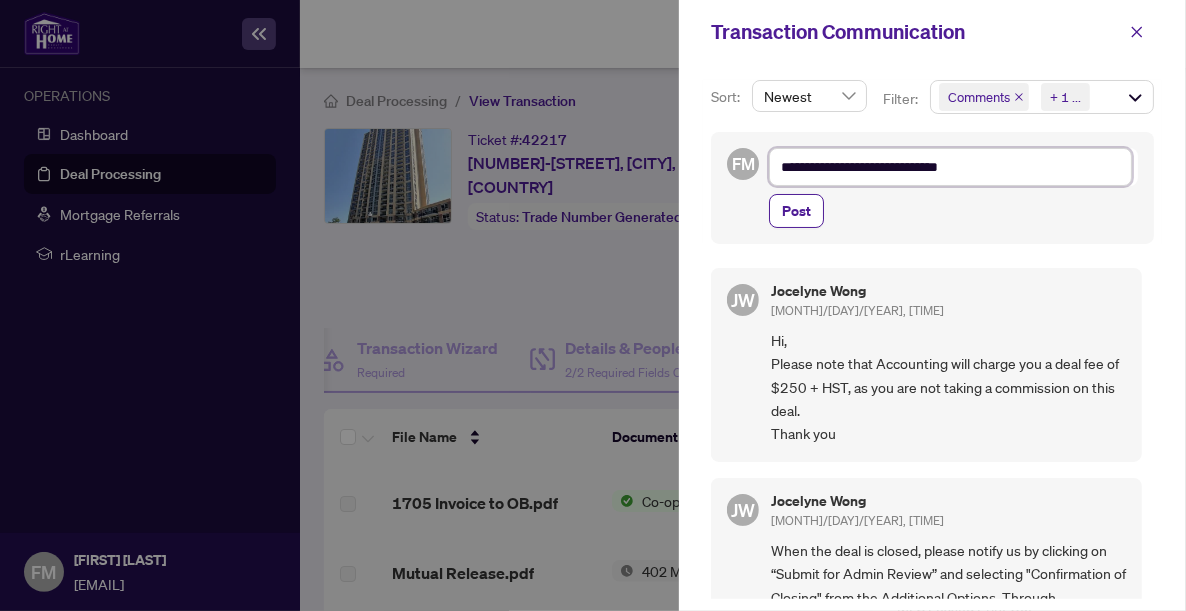 type on "**********" 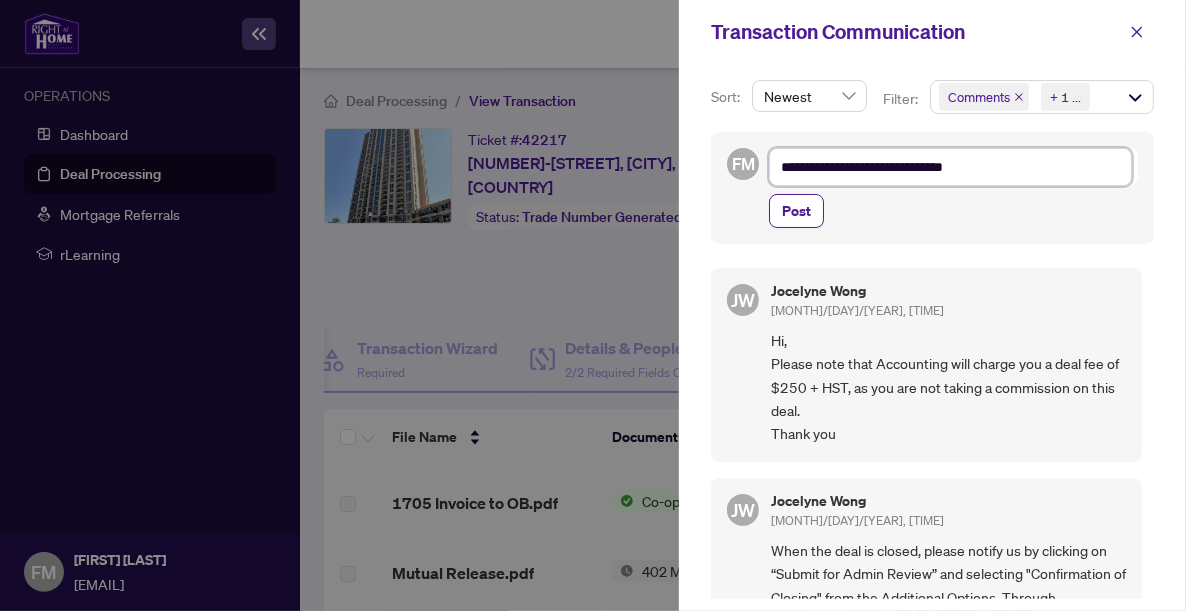 type on "**********" 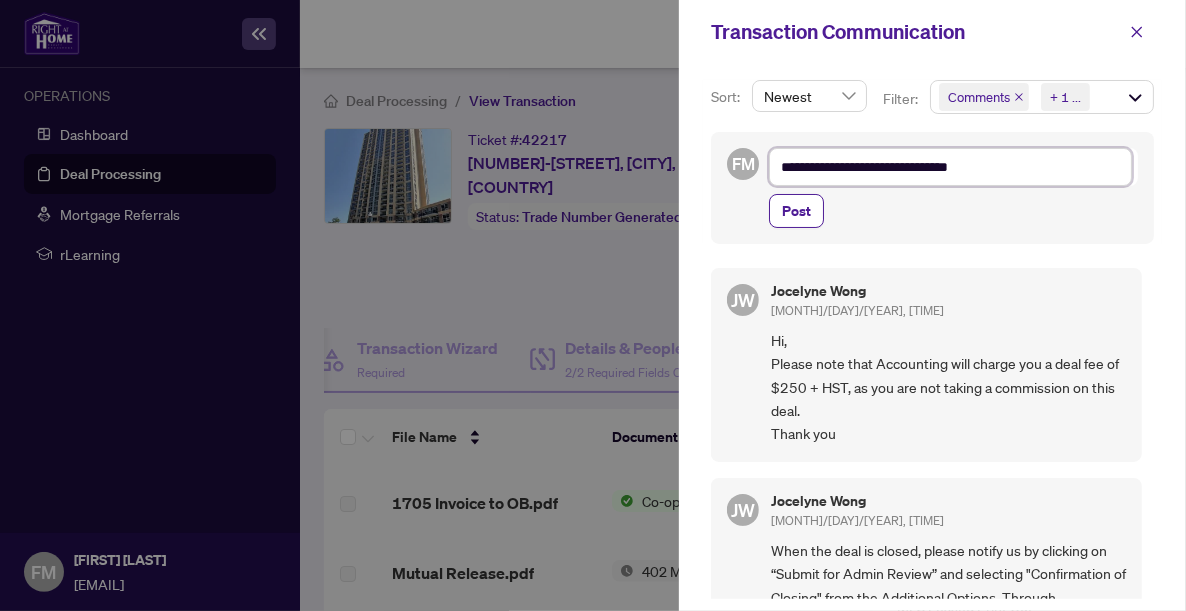 type on "**********" 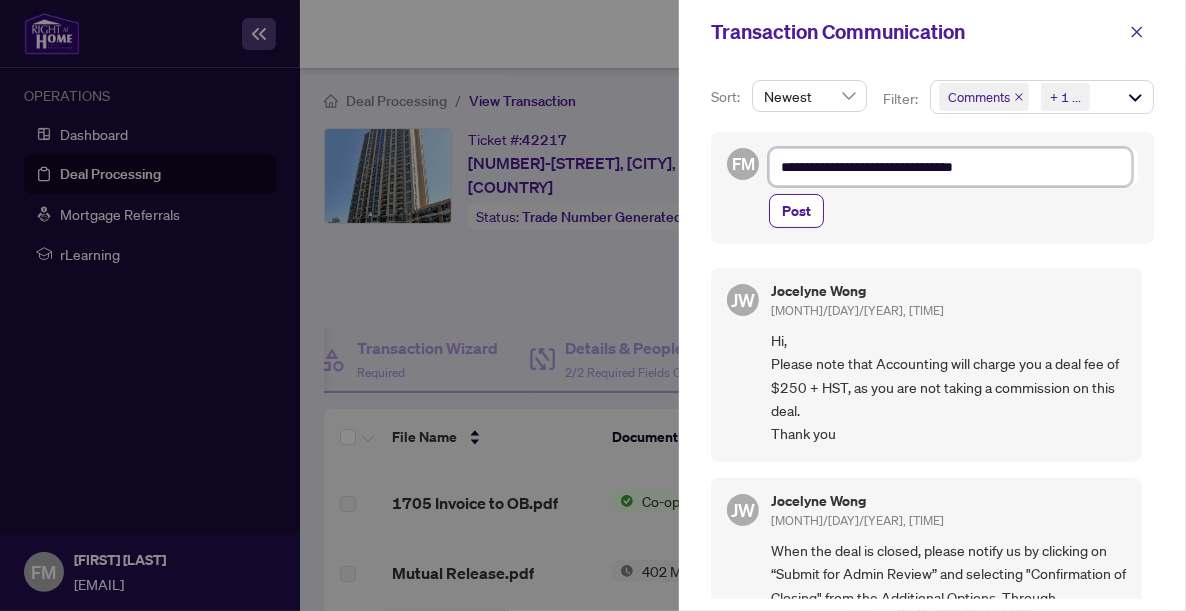 type on "**********" 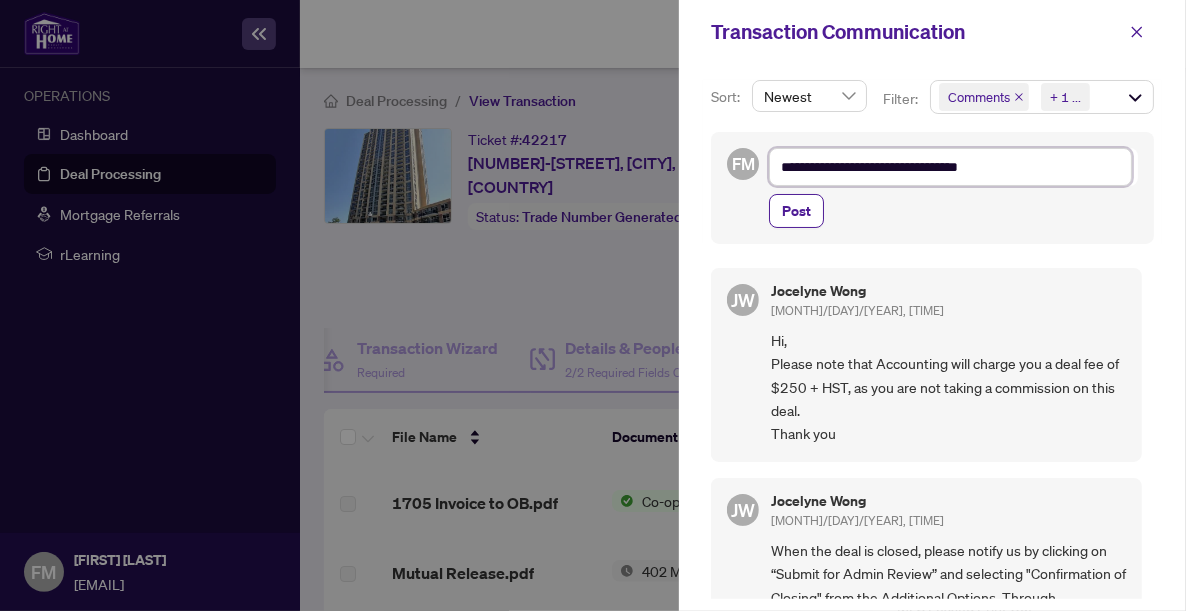 type on "**********" 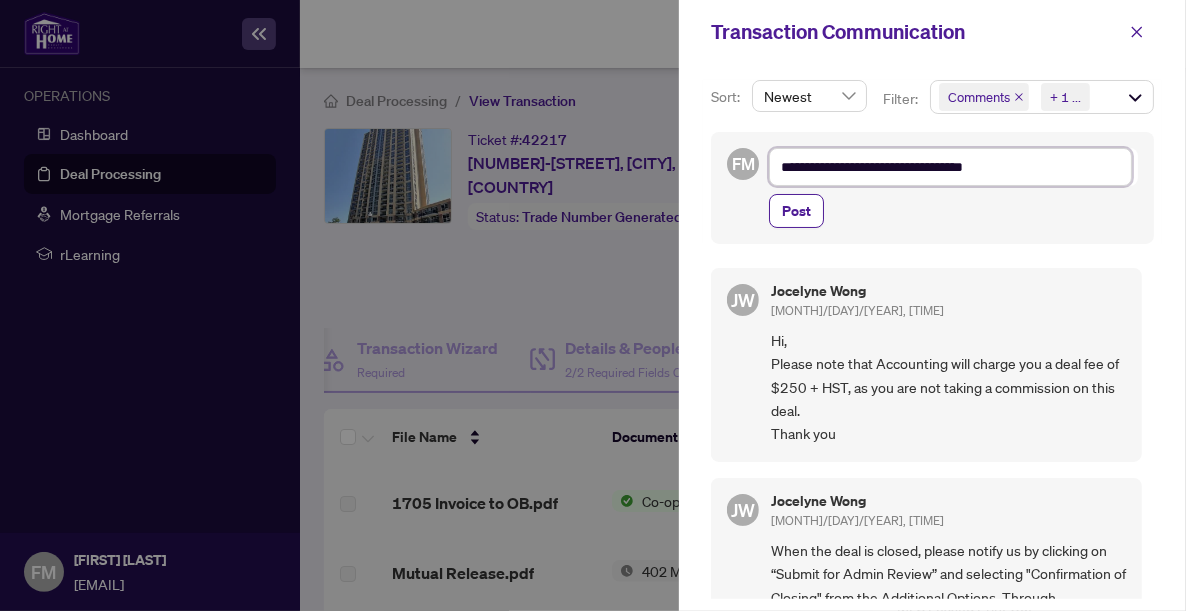 type on "**********" 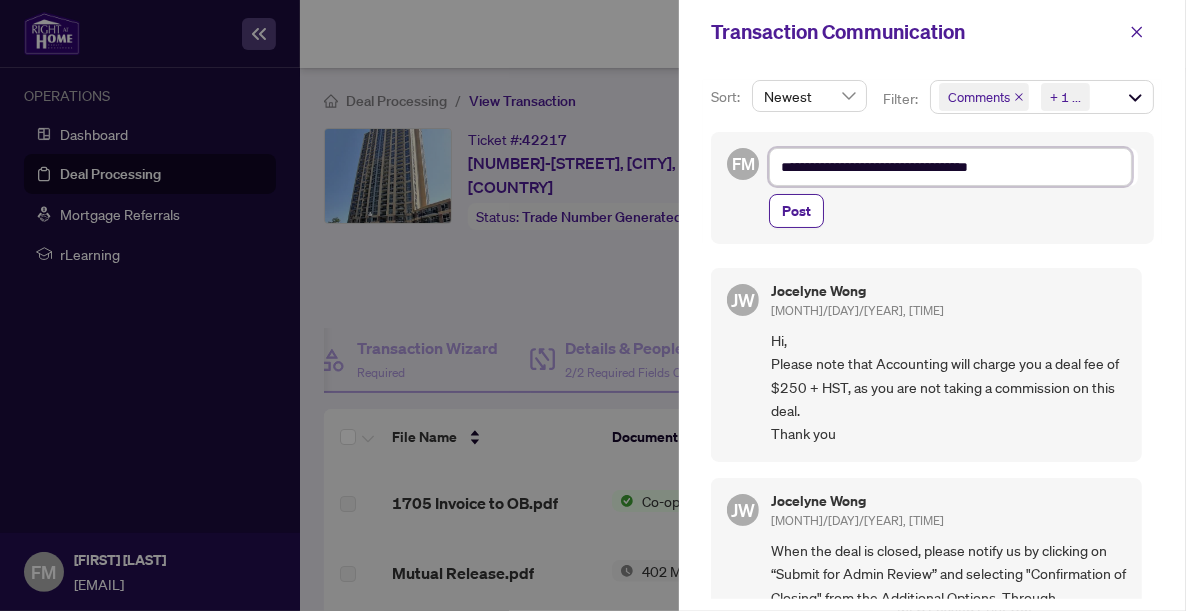 type on "**********" 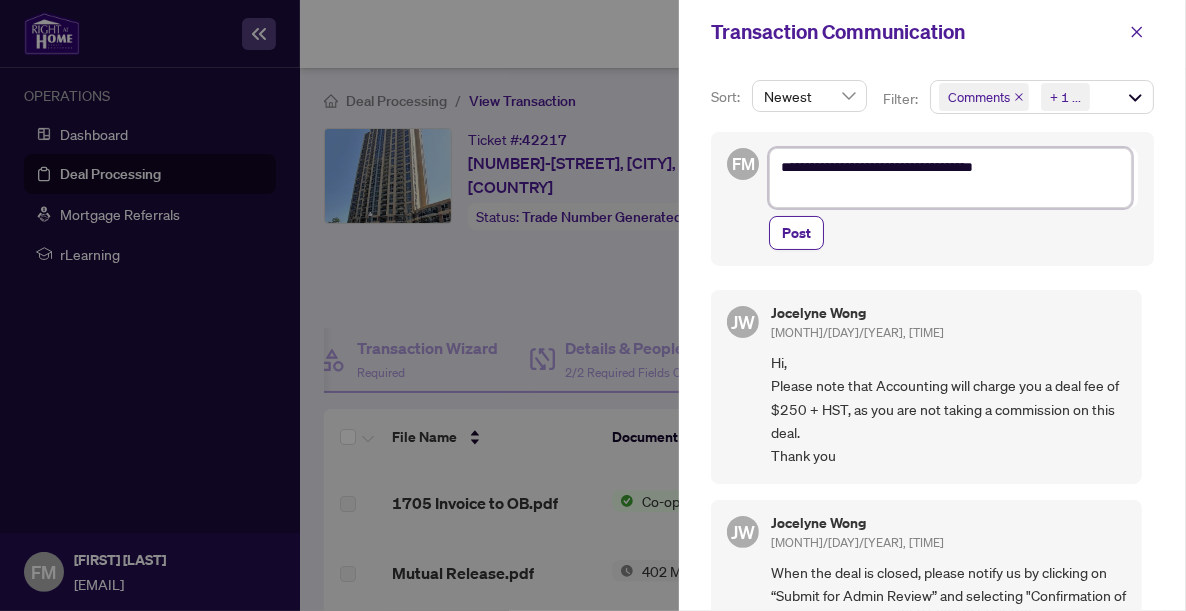 type on "**********" 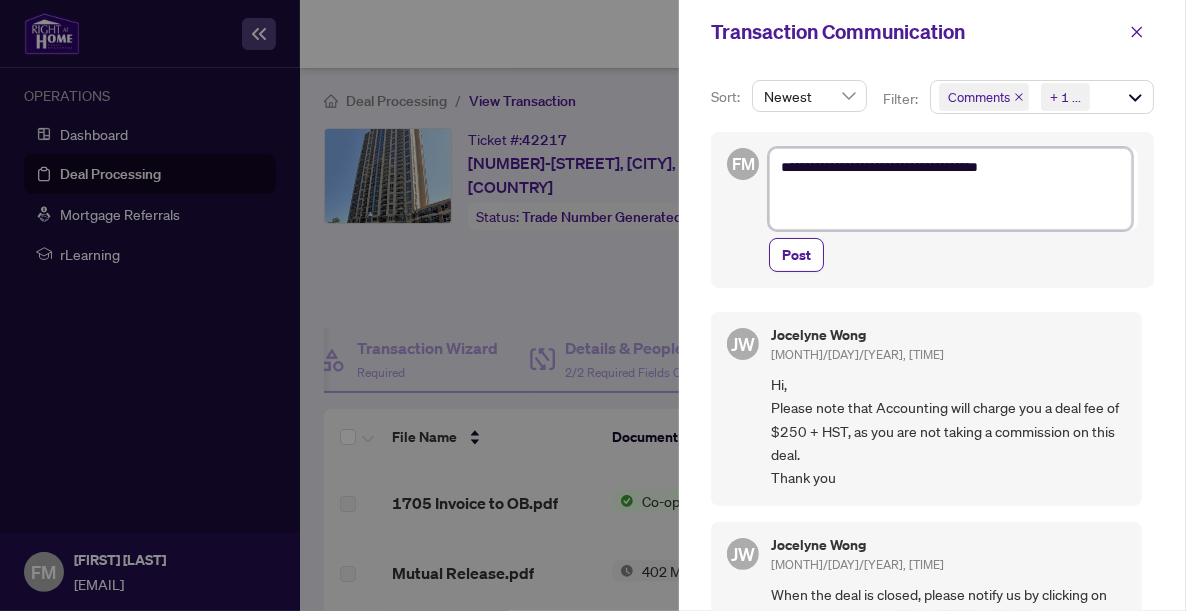paste on "**********" 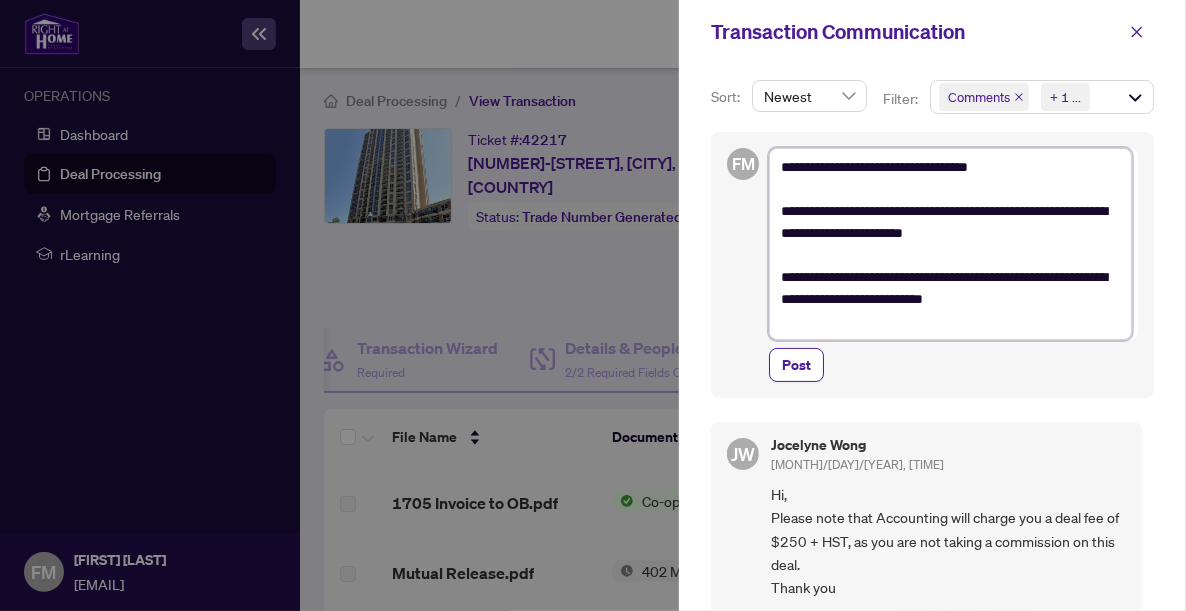 click on "**********" at bounding box center (950, 244) 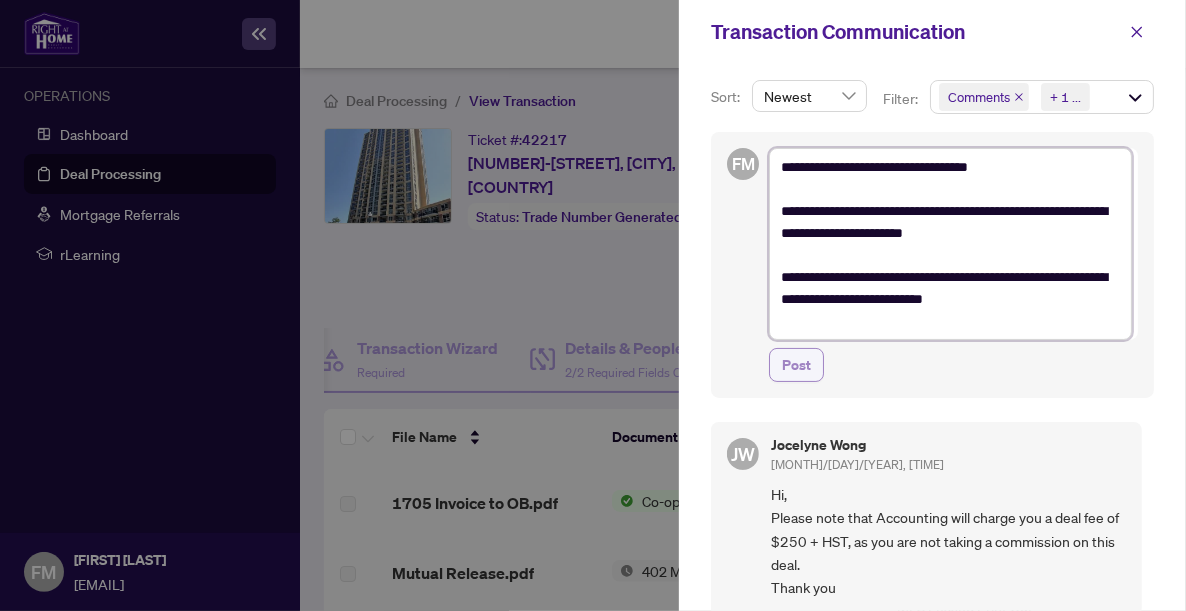 type on "**********" 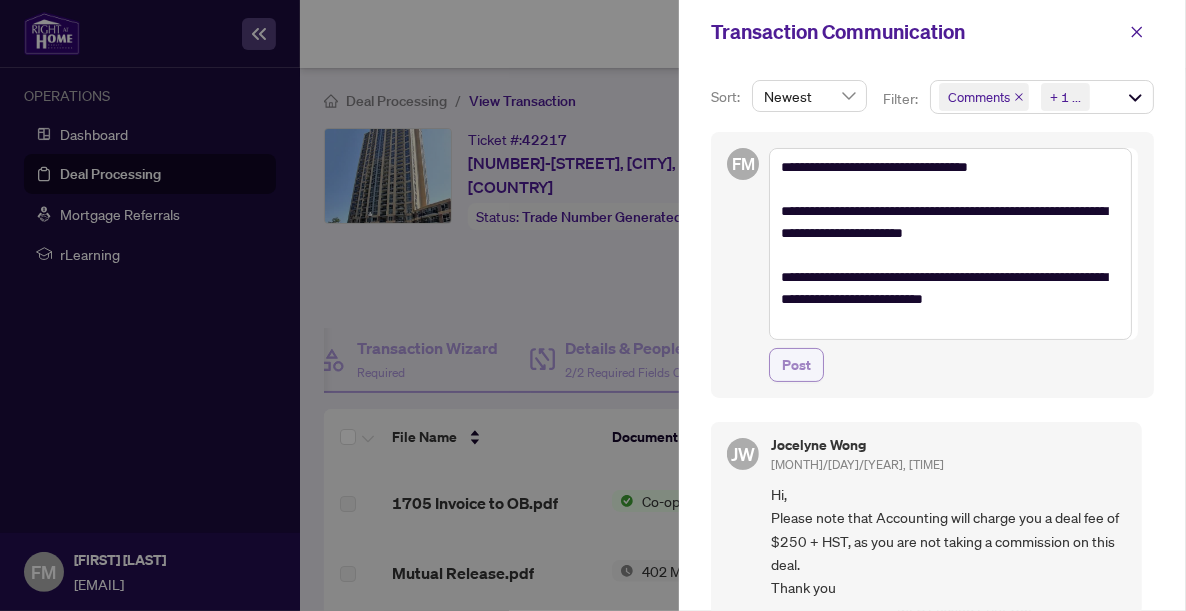 click on "Post" at bounding box center [796, 365] 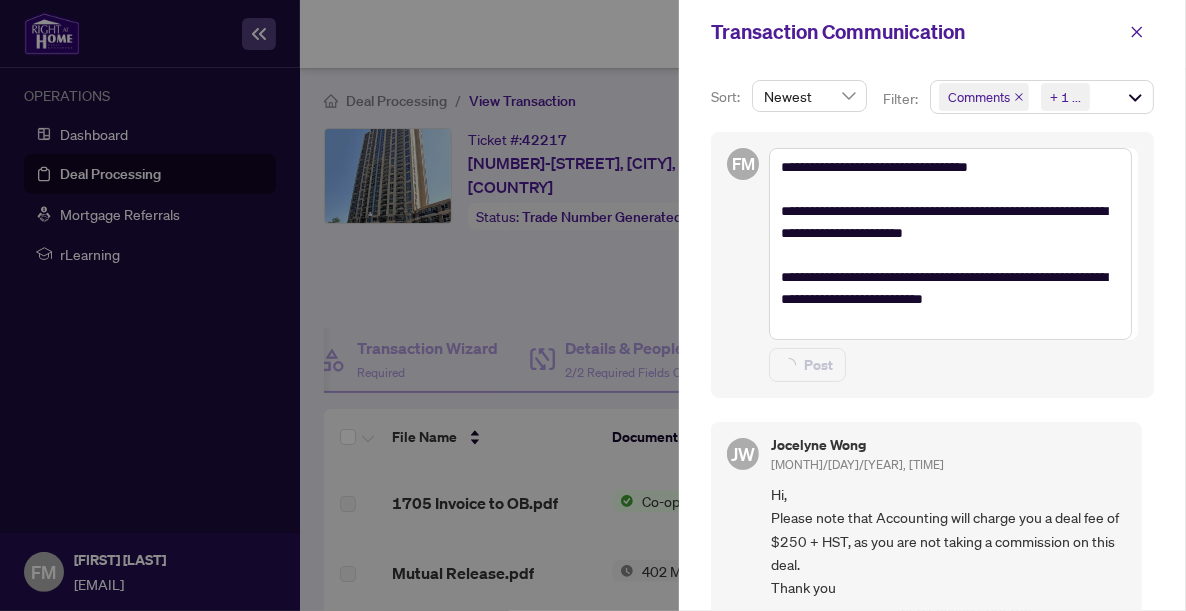 type 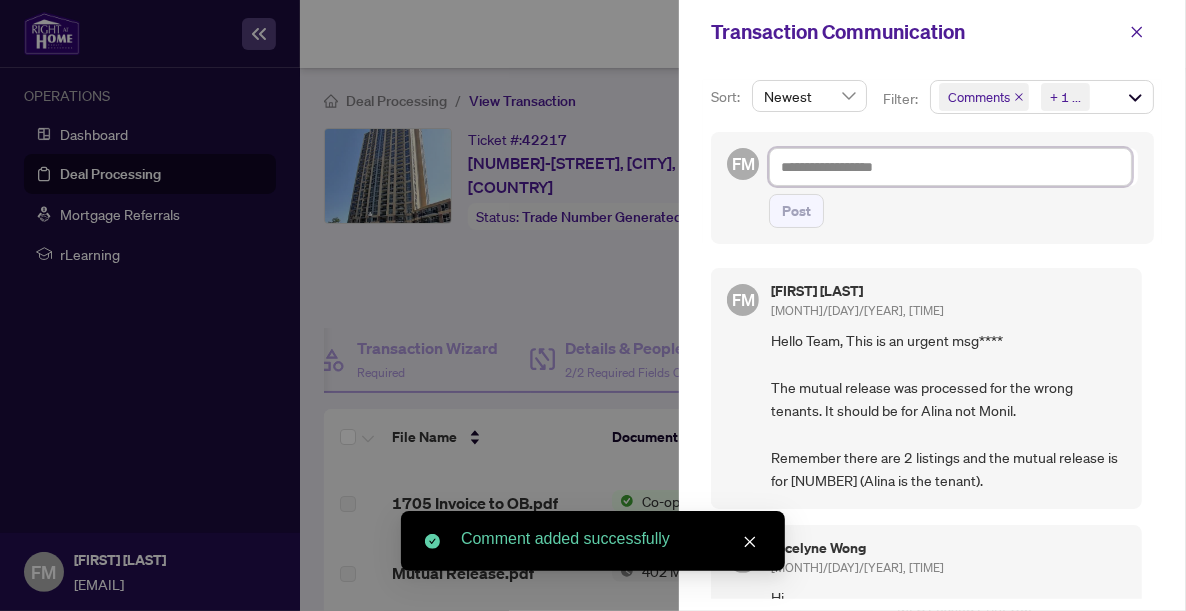 click at bounding box center [950, 167] 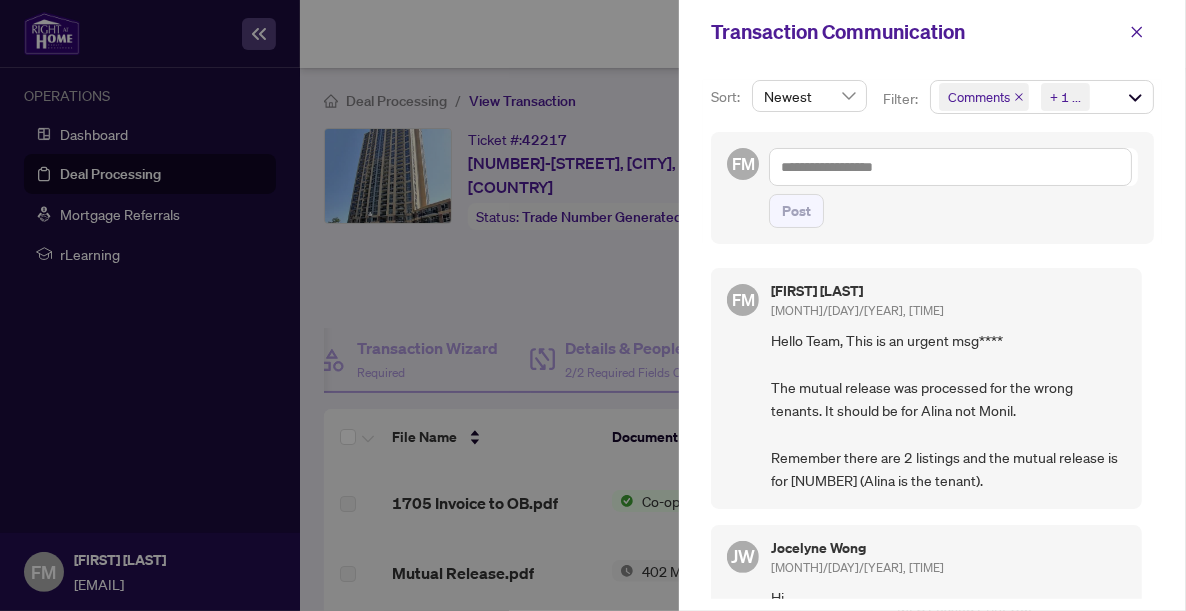click at bounding box center [593, 305] 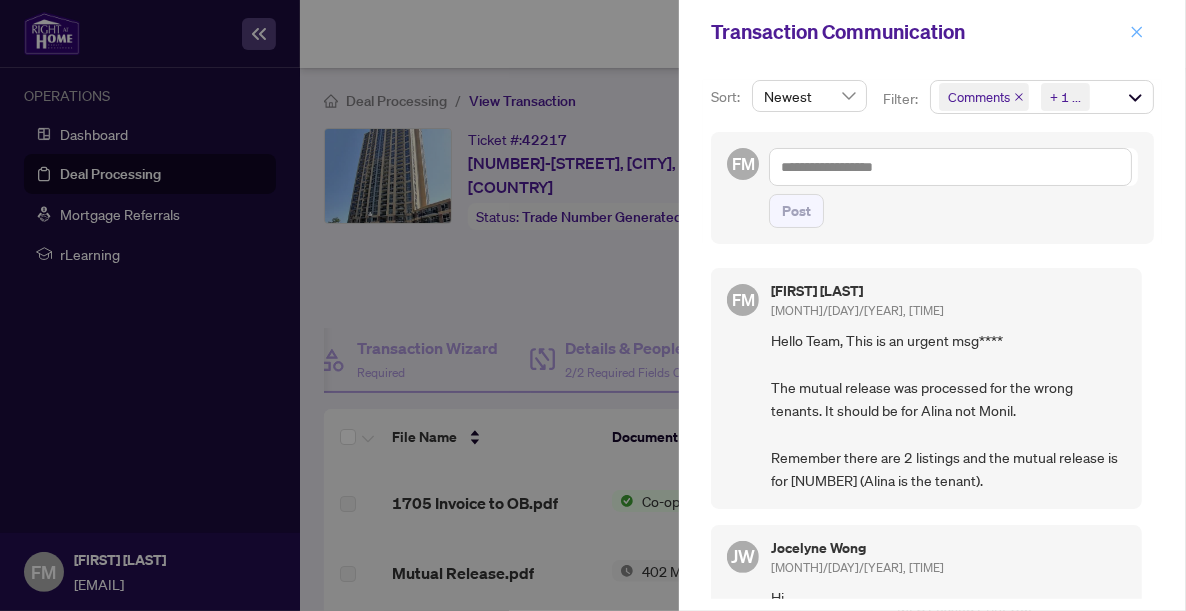 click 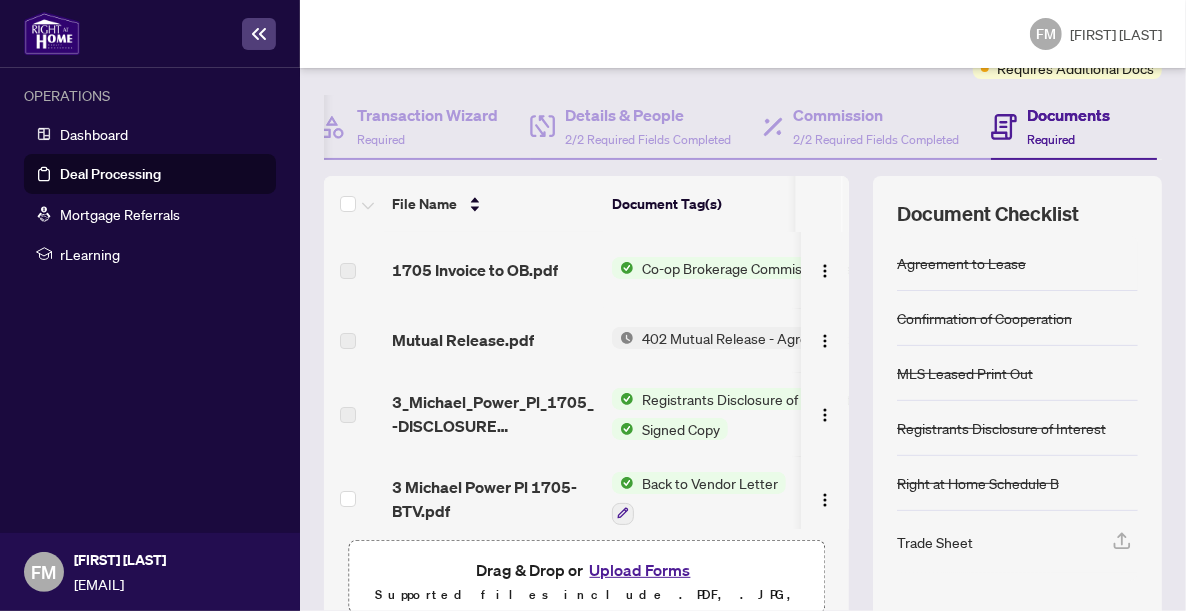 scroll, scrollTop: 234, scrollLeft: 0, axis: vertical 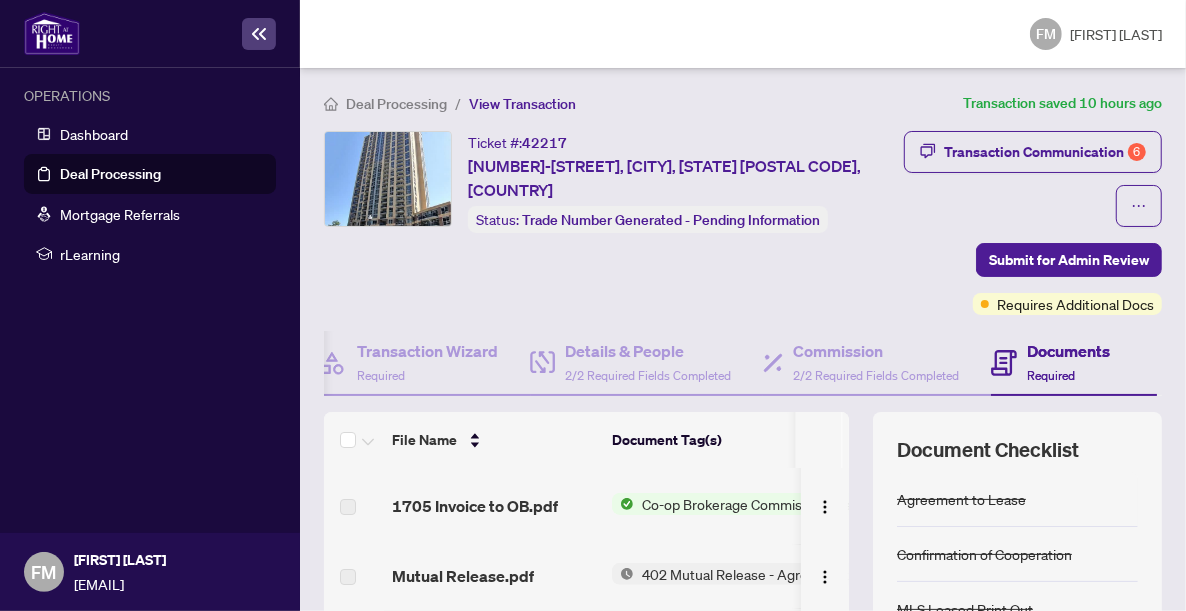 click on "Documents" at bounding box center (1068, 351) 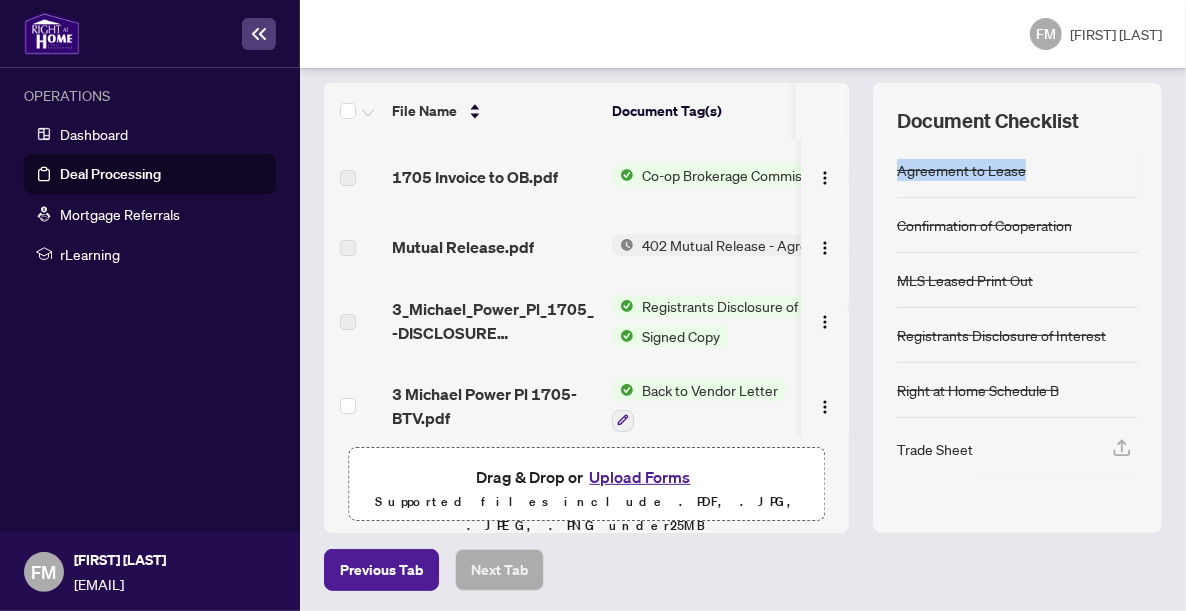 drag, startPoint x: 1159, startPoint y: 163, endPoint x: 1186, endPoint y: 130, distance: 42.638012 